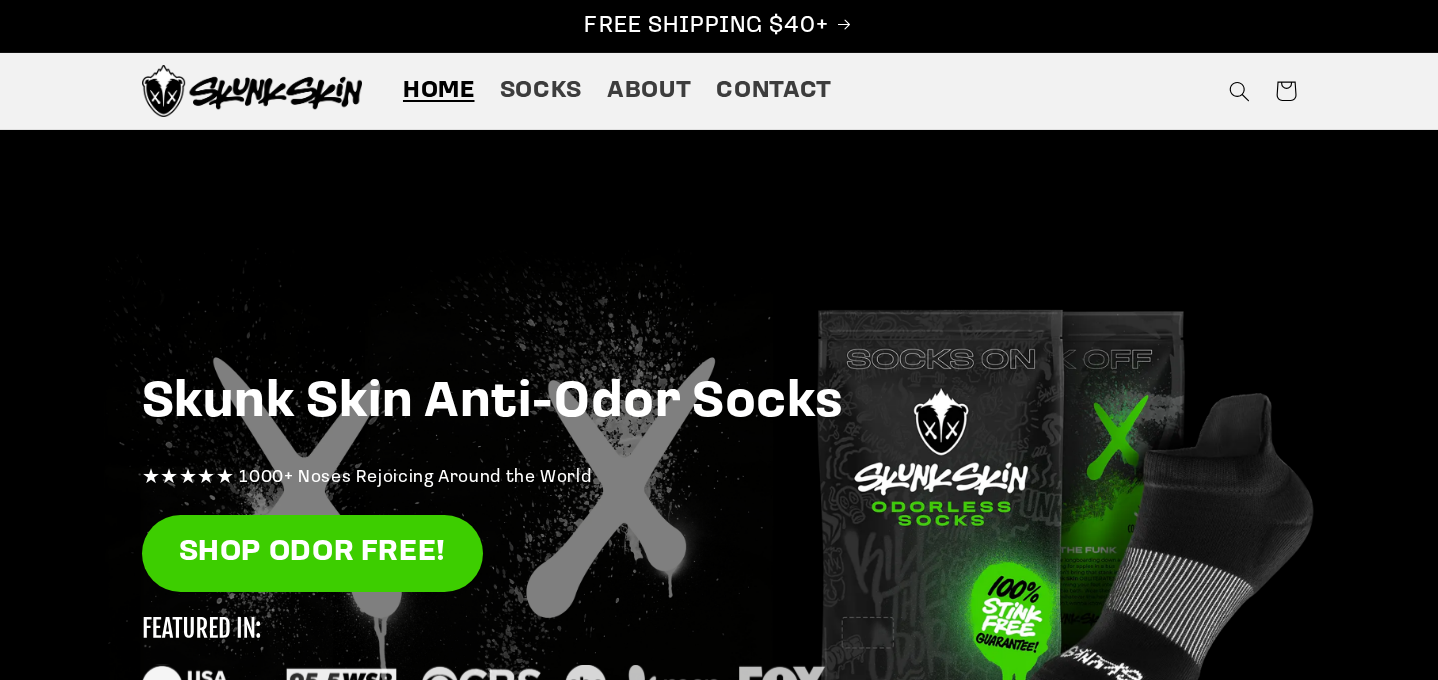 scroll, scrollTop: 0, scrollLeft: 0, axis: both 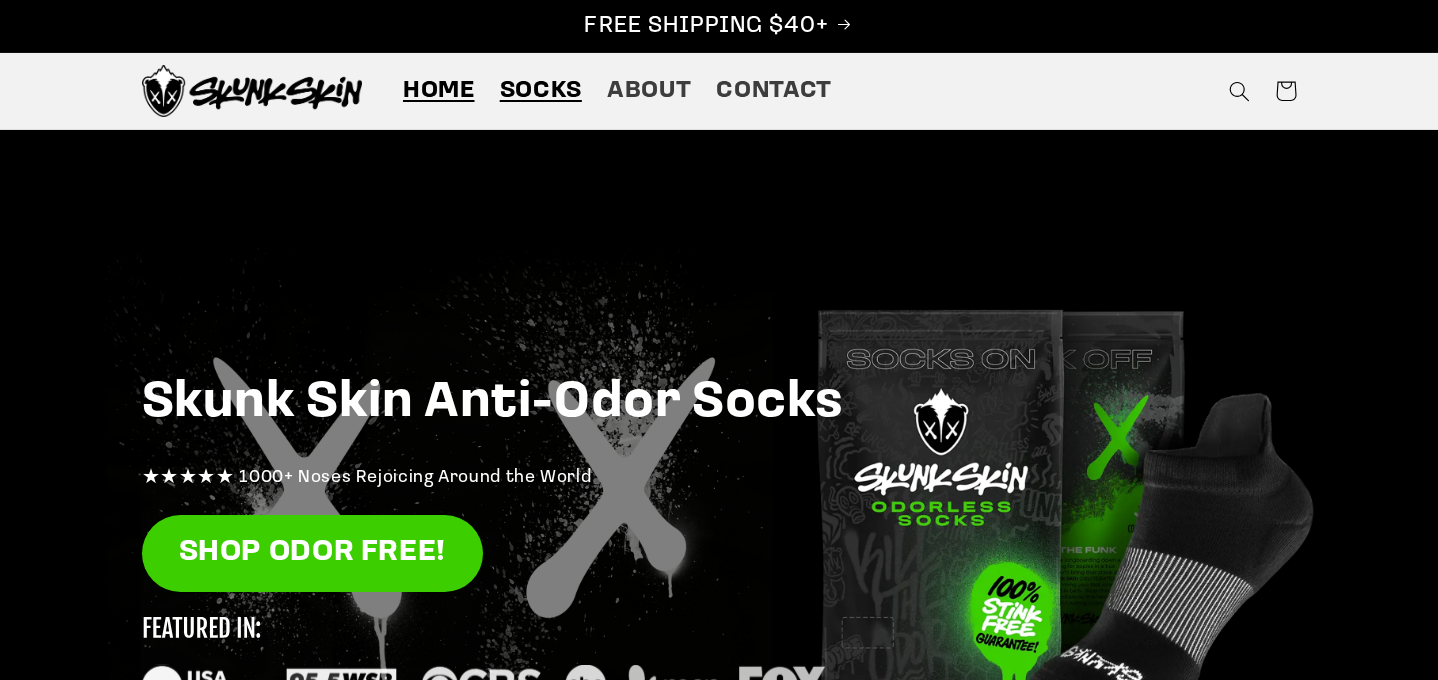 click on "Socks" at bounding box center [541, 91] 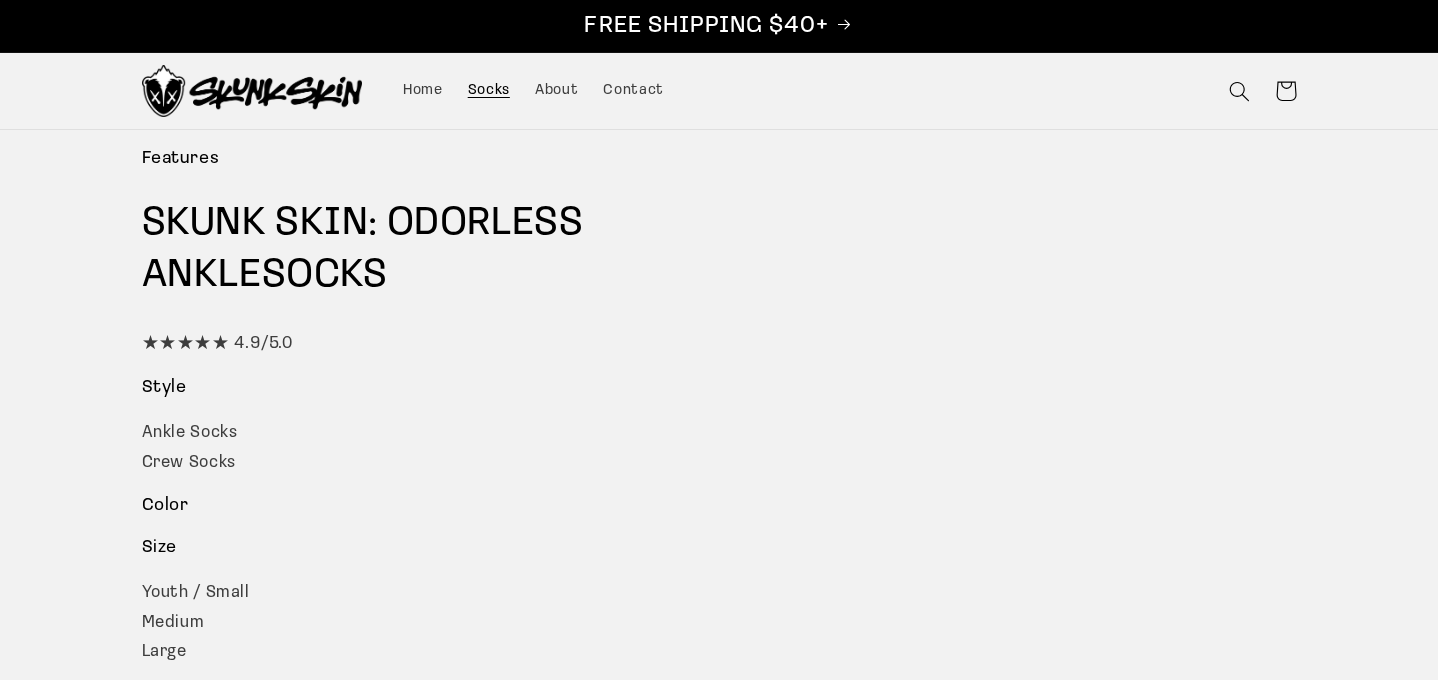 scroll, scrollTop: 0, scrollLeft: 0, axis: both 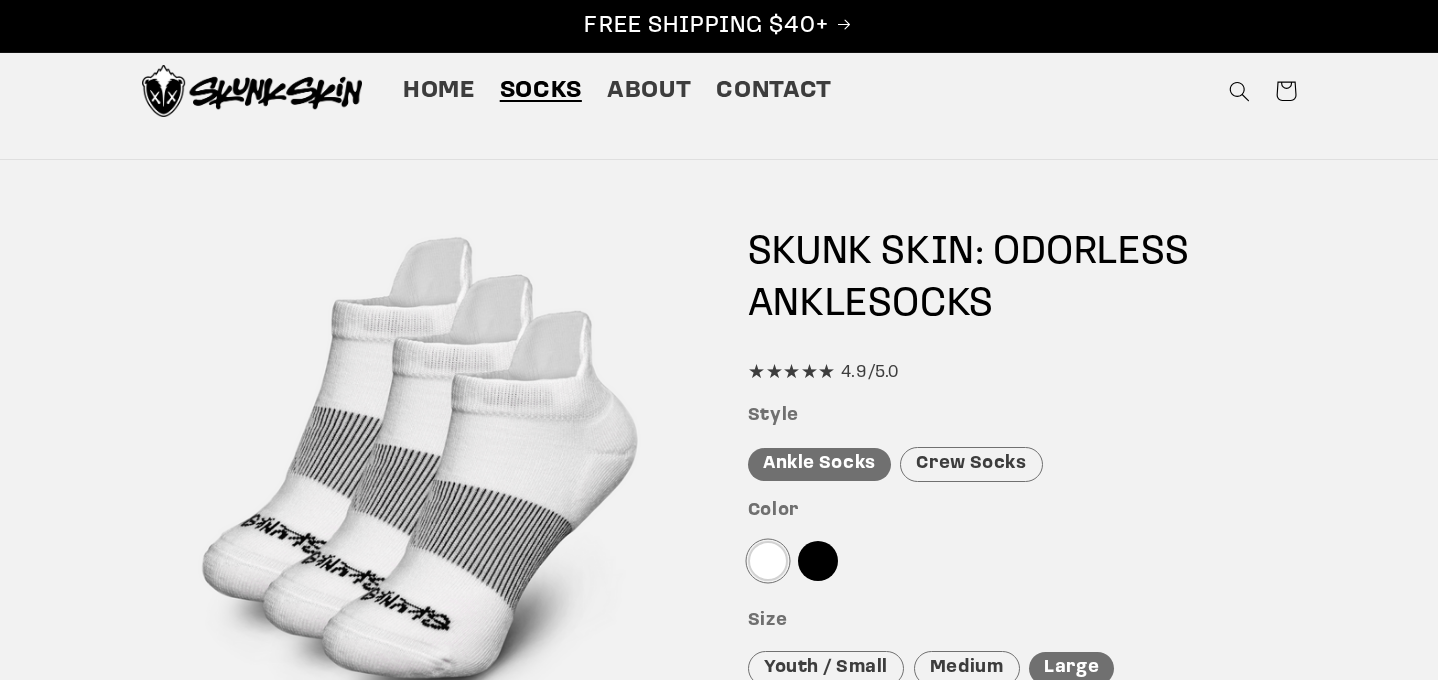 click on "Crew Socks" at bounding box center (971, 464) 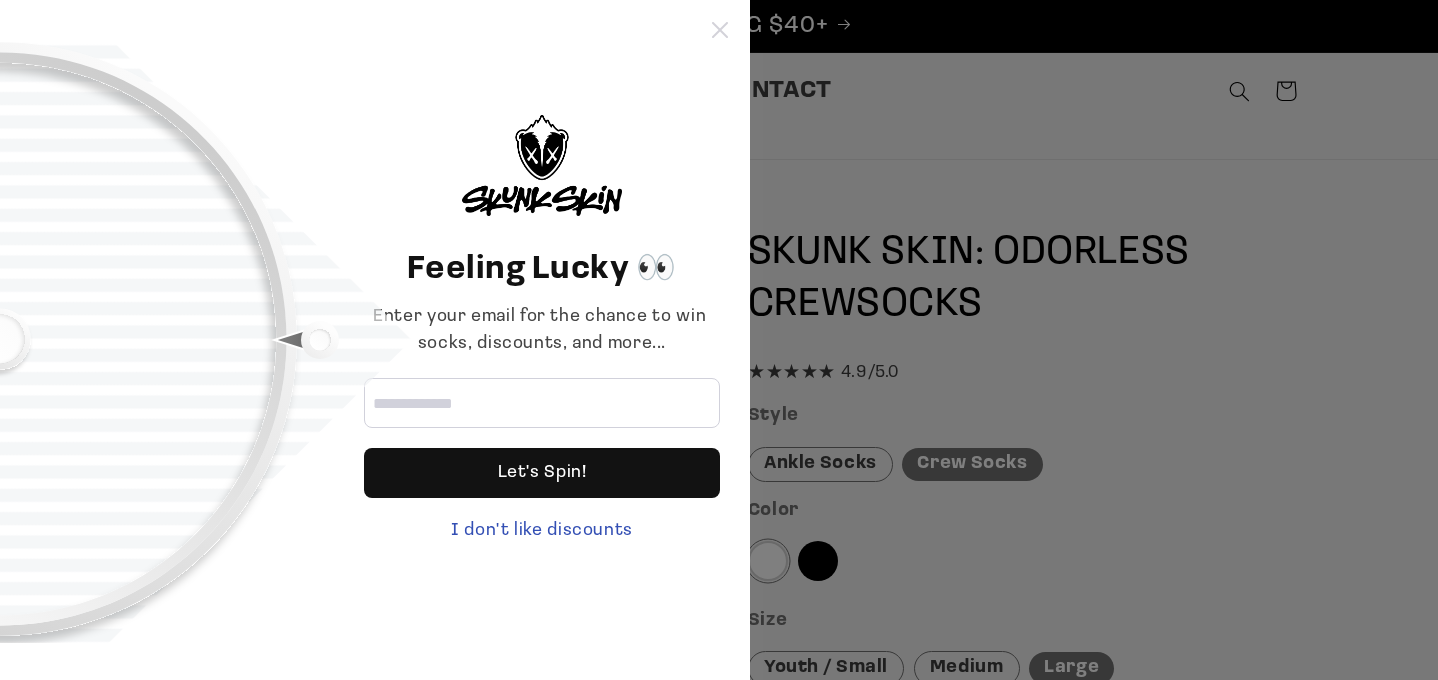 click 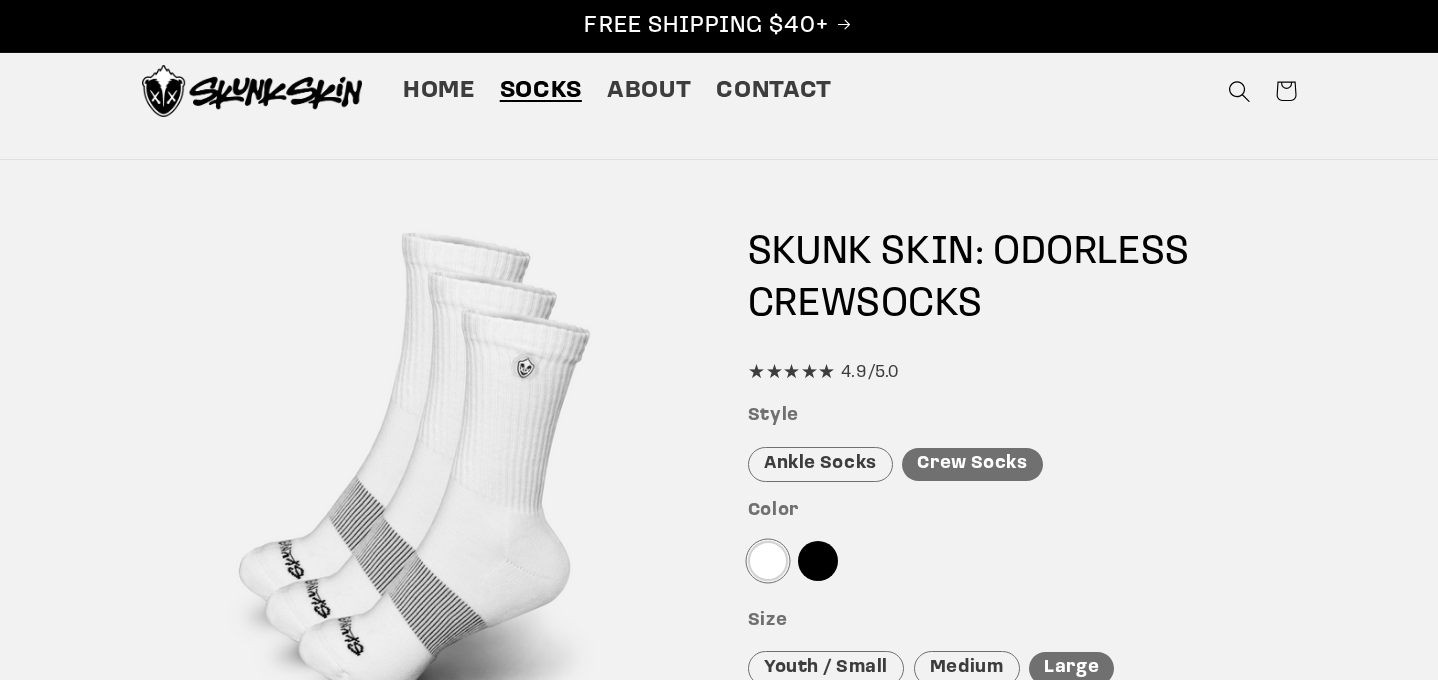 click 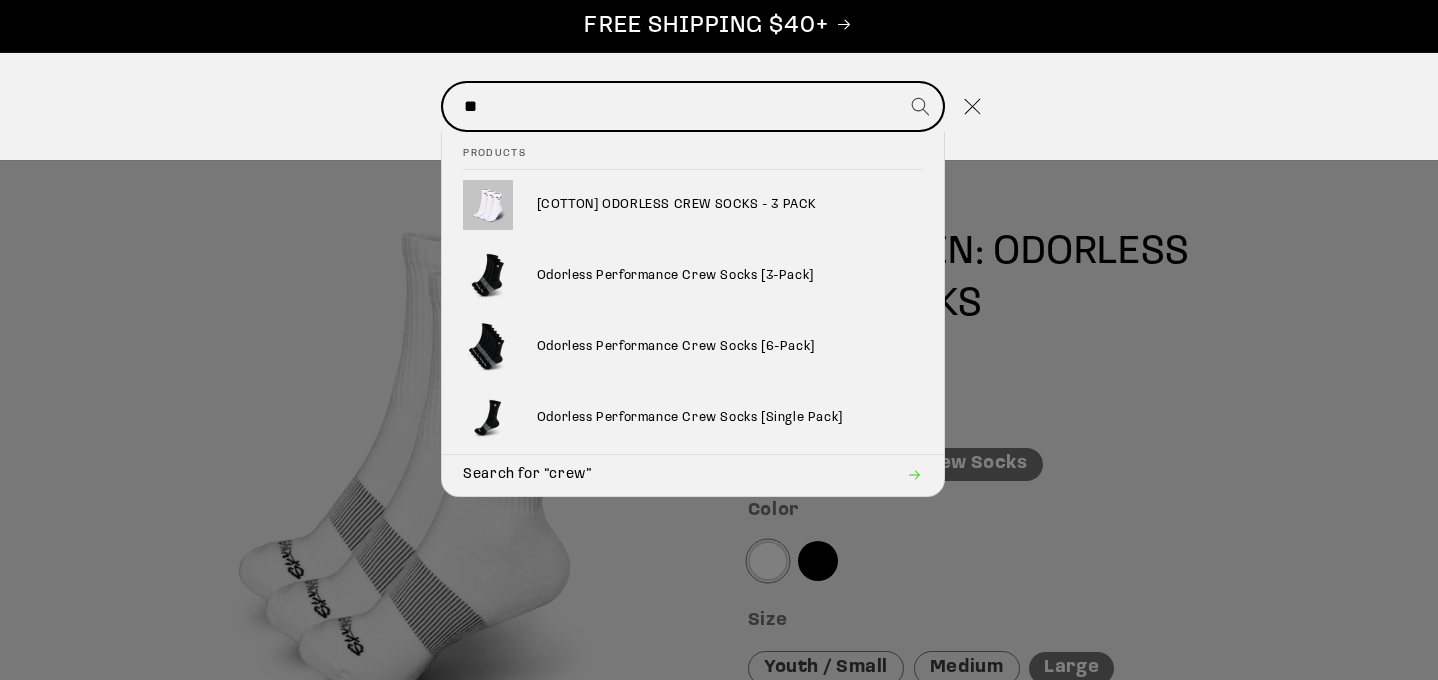type on "*" 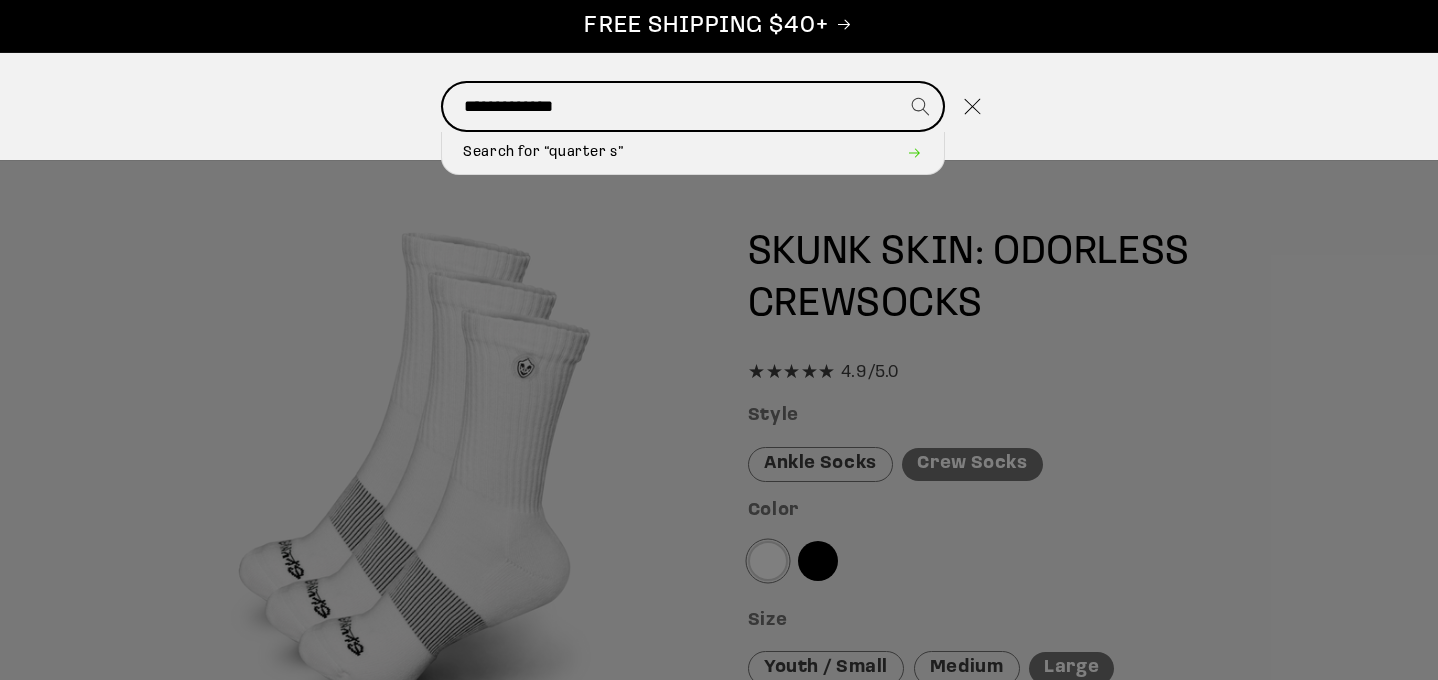type on "**********" 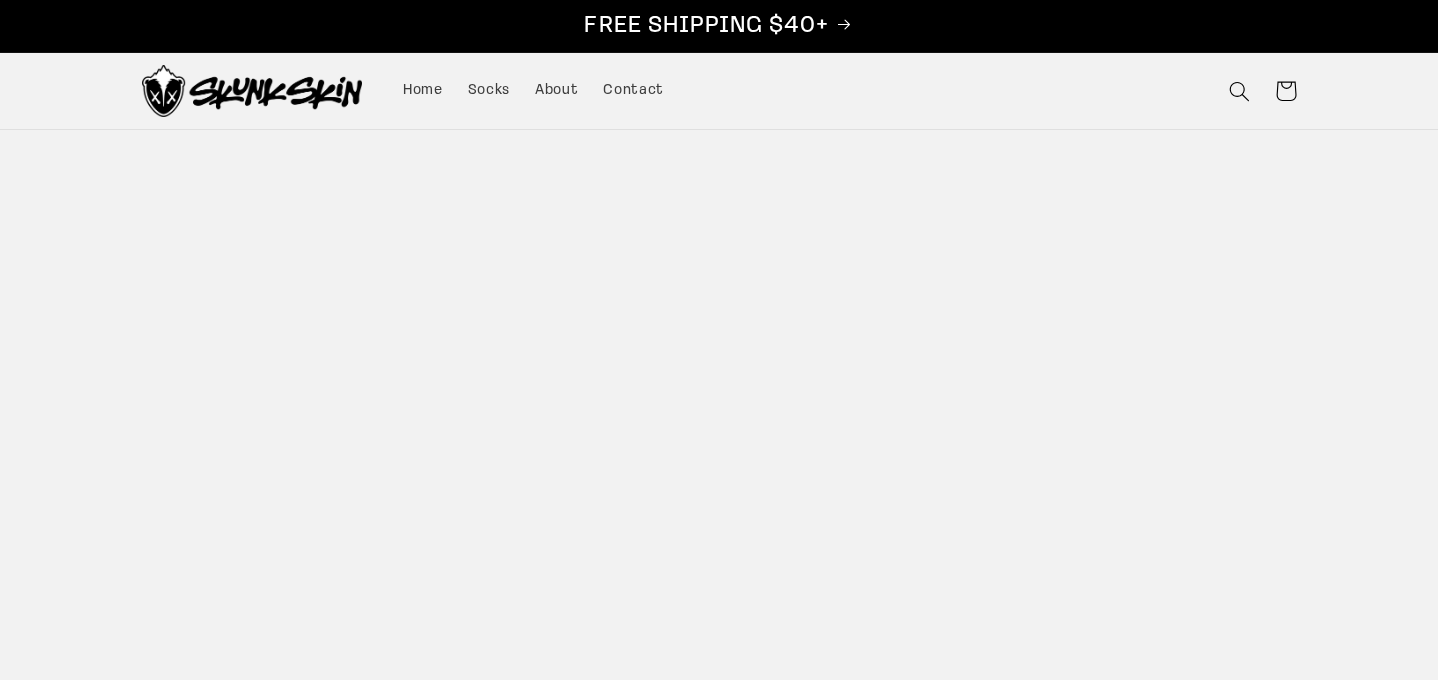 scroll, scrollTop: 0, scrollLeft: 0, axis: both 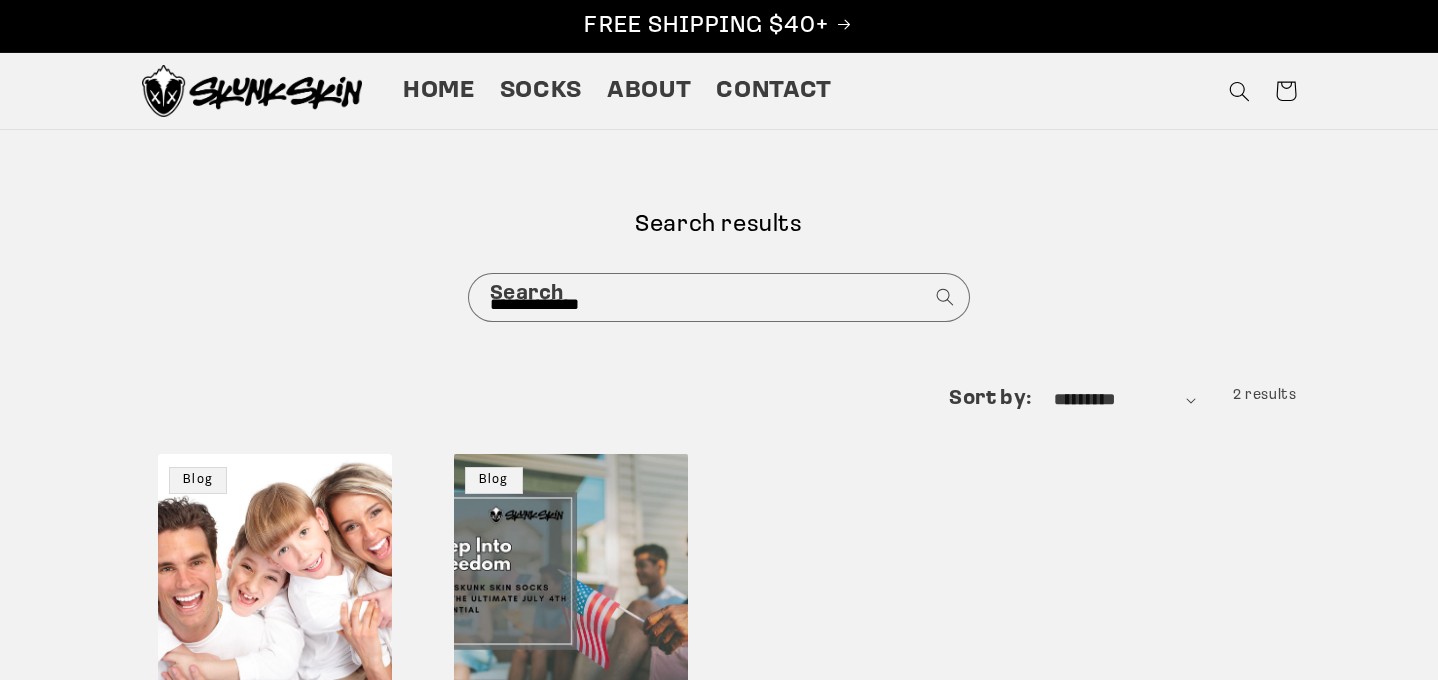 click on "Search results" at bounding box center [719, 225] 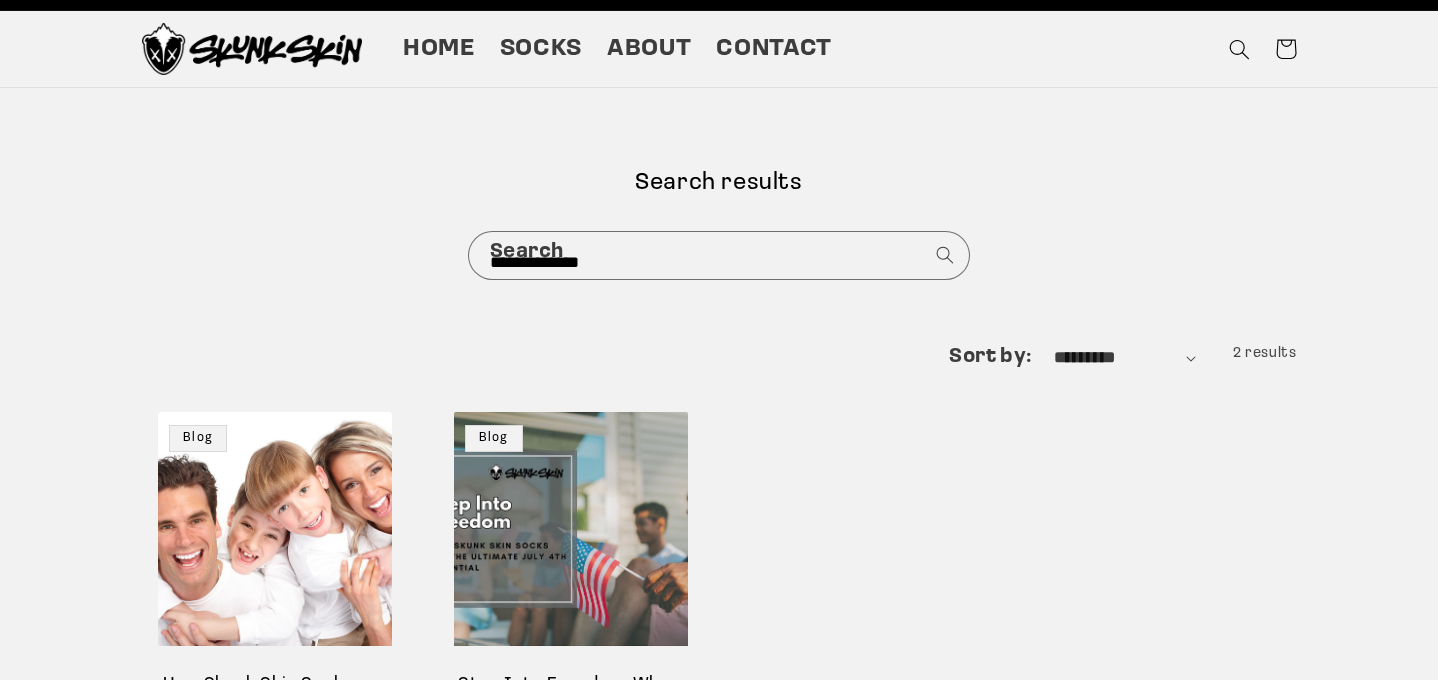 scroll, scrollTop: 0, scrollLeft: 0, axis: both 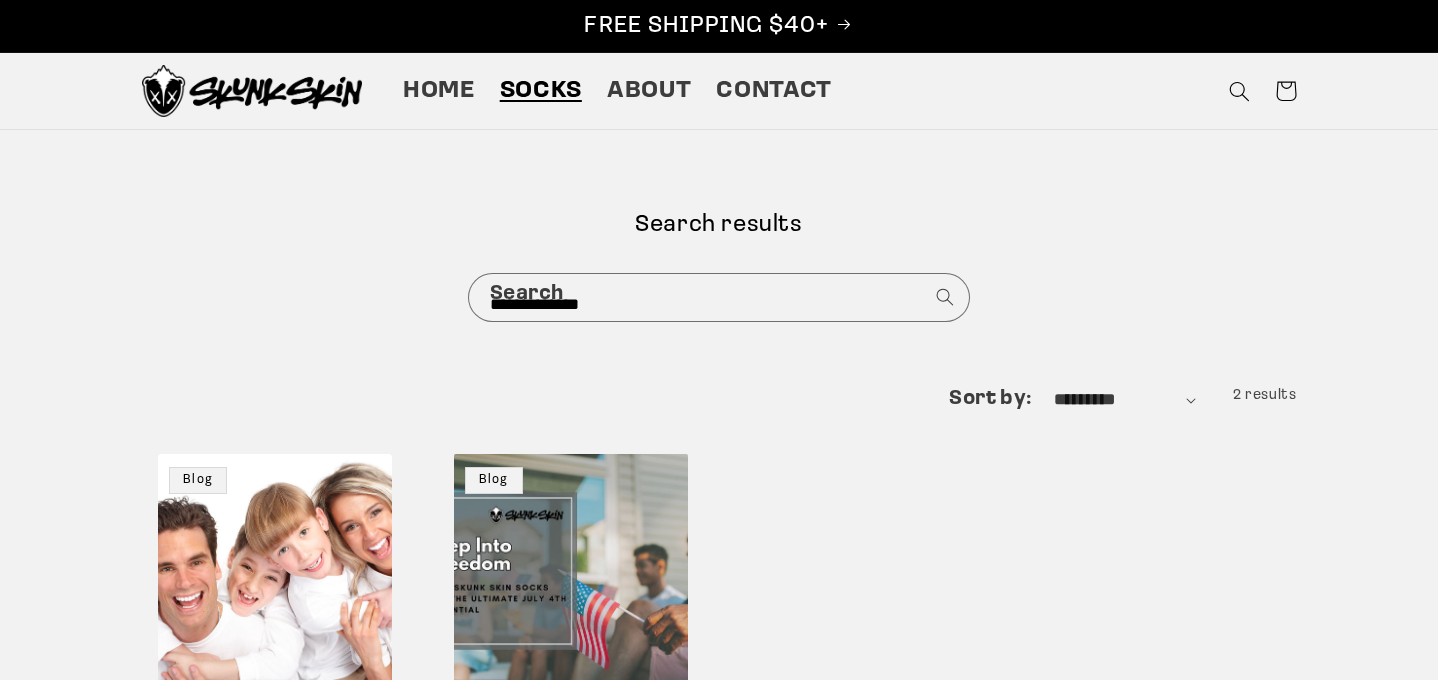 click on "Socks" at bounding box center [541, 91] 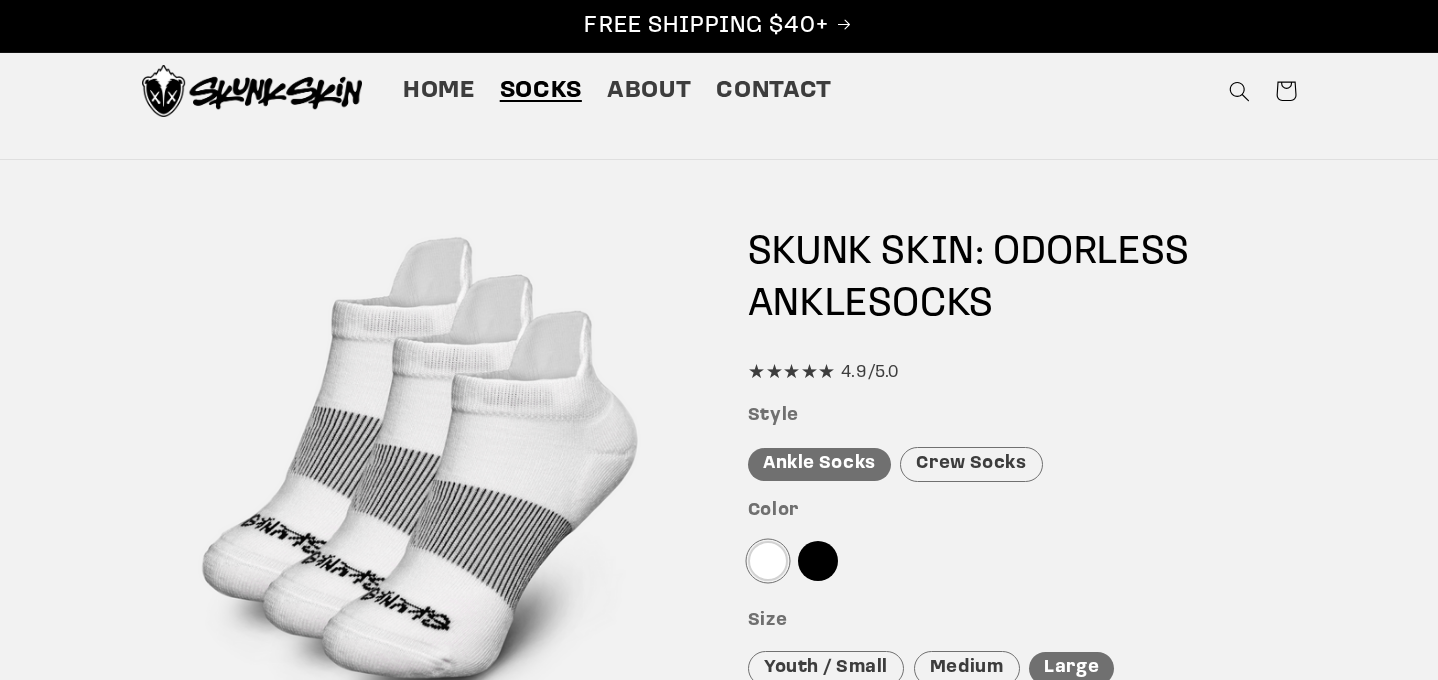scroll, scrollTop: 0, scrollLeft: 0, axis: both 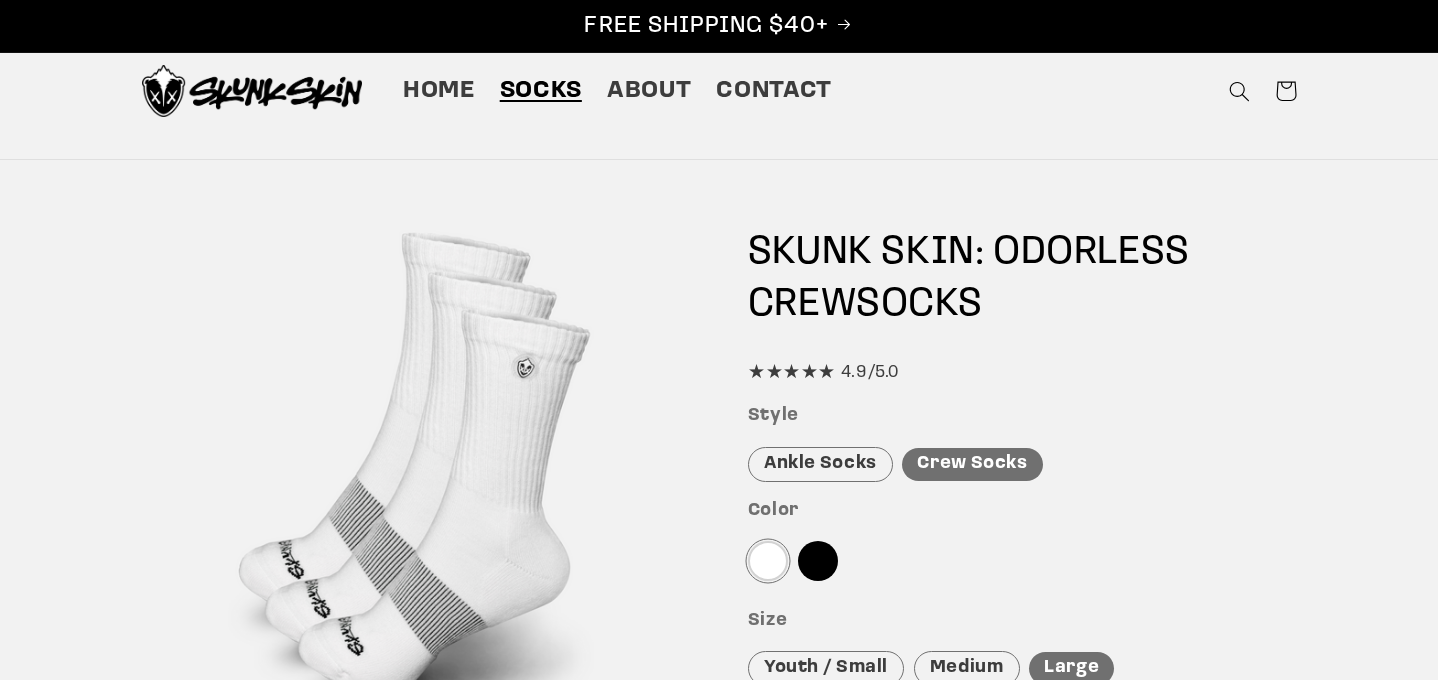 click on "Style
Ankle Socks
Crew Socks" at bounding box center (1022, 443) 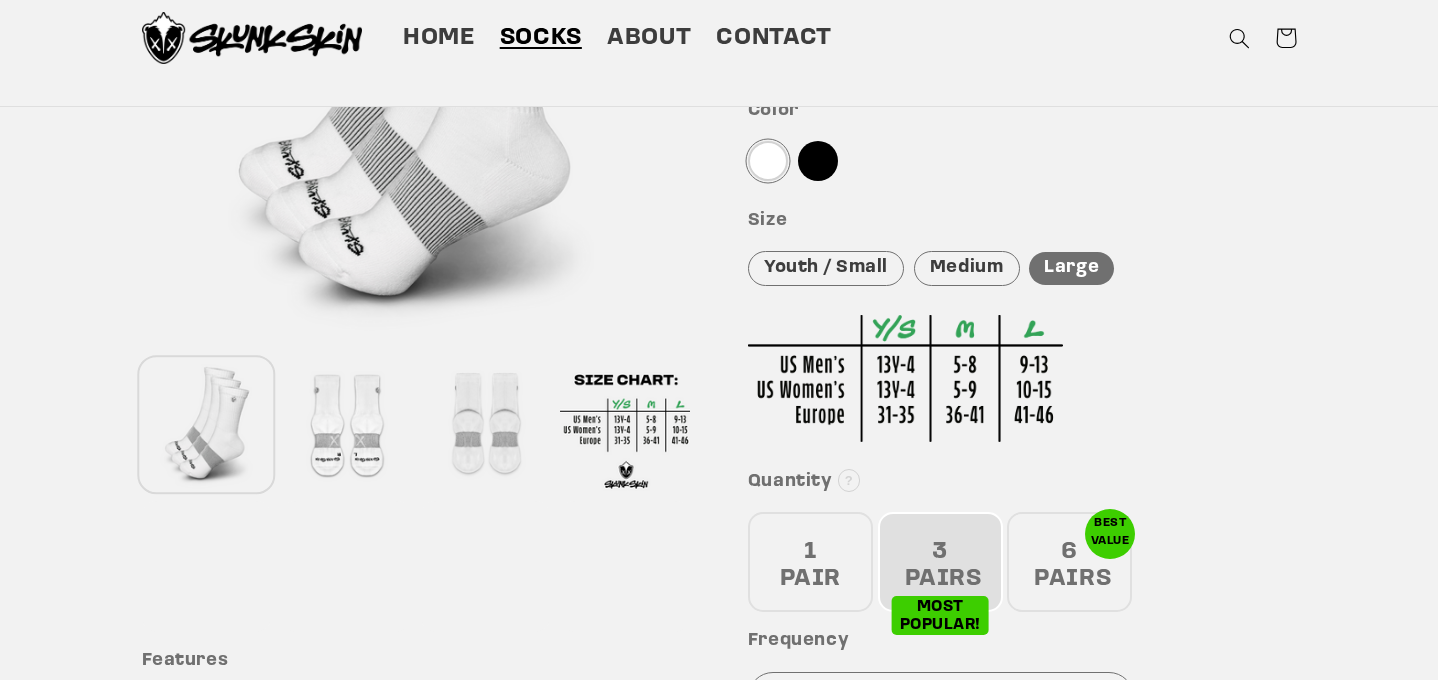 scroll, scrollTop: 360, scrollLeft: 0, axis: vertical 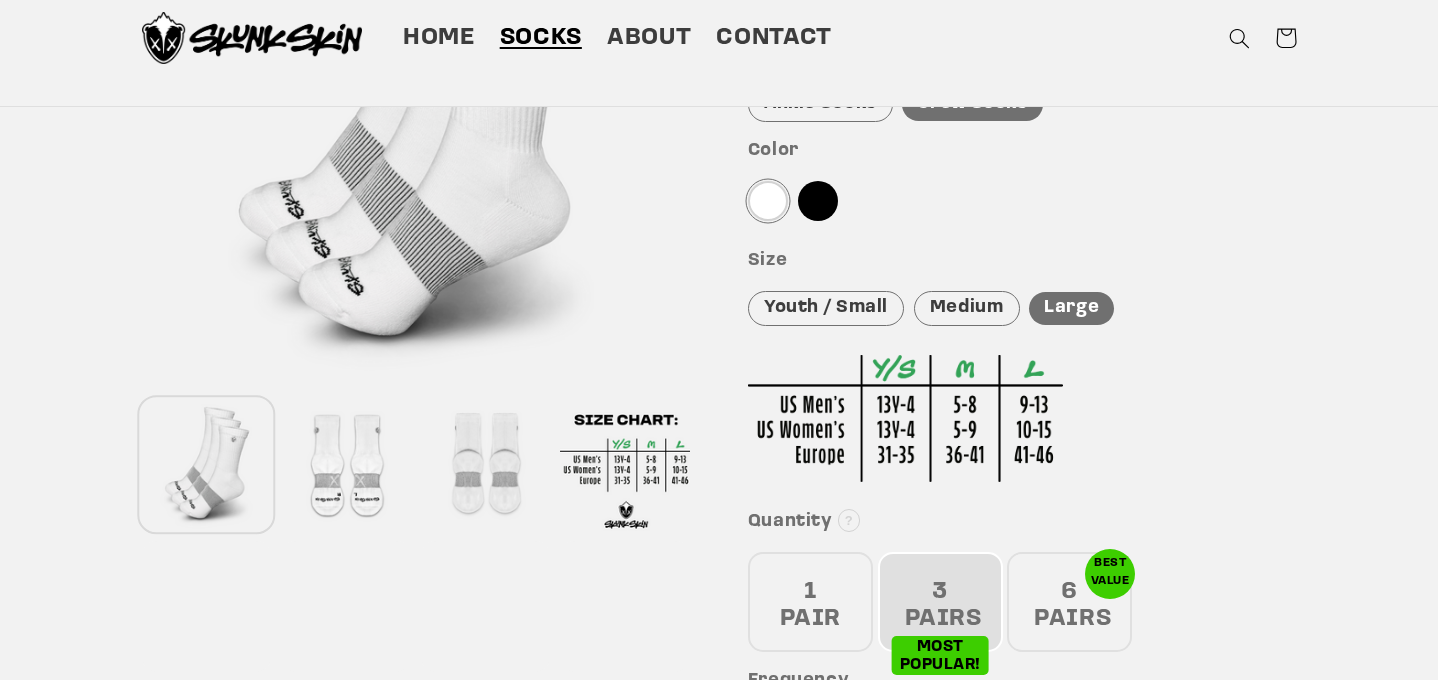 click on "Medium" at bounding box center [967, 308] 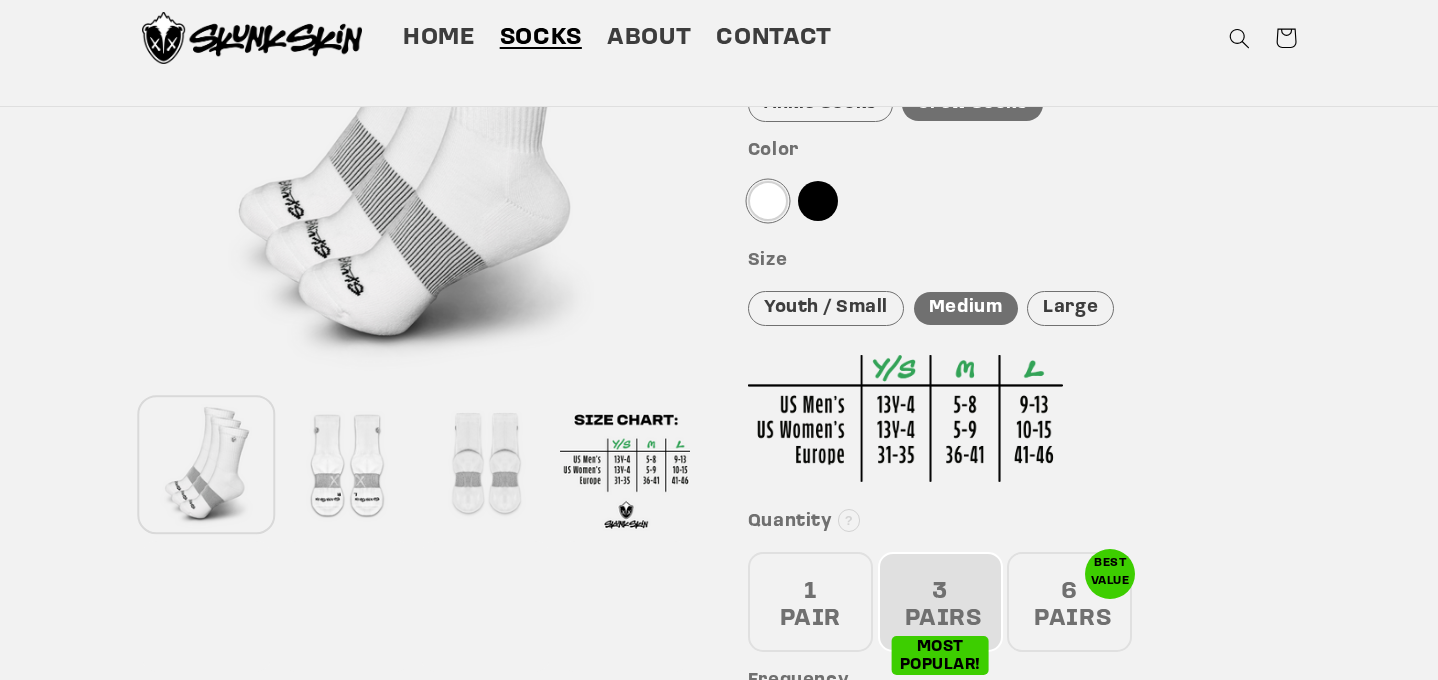 click at bounding box center [346, 465] 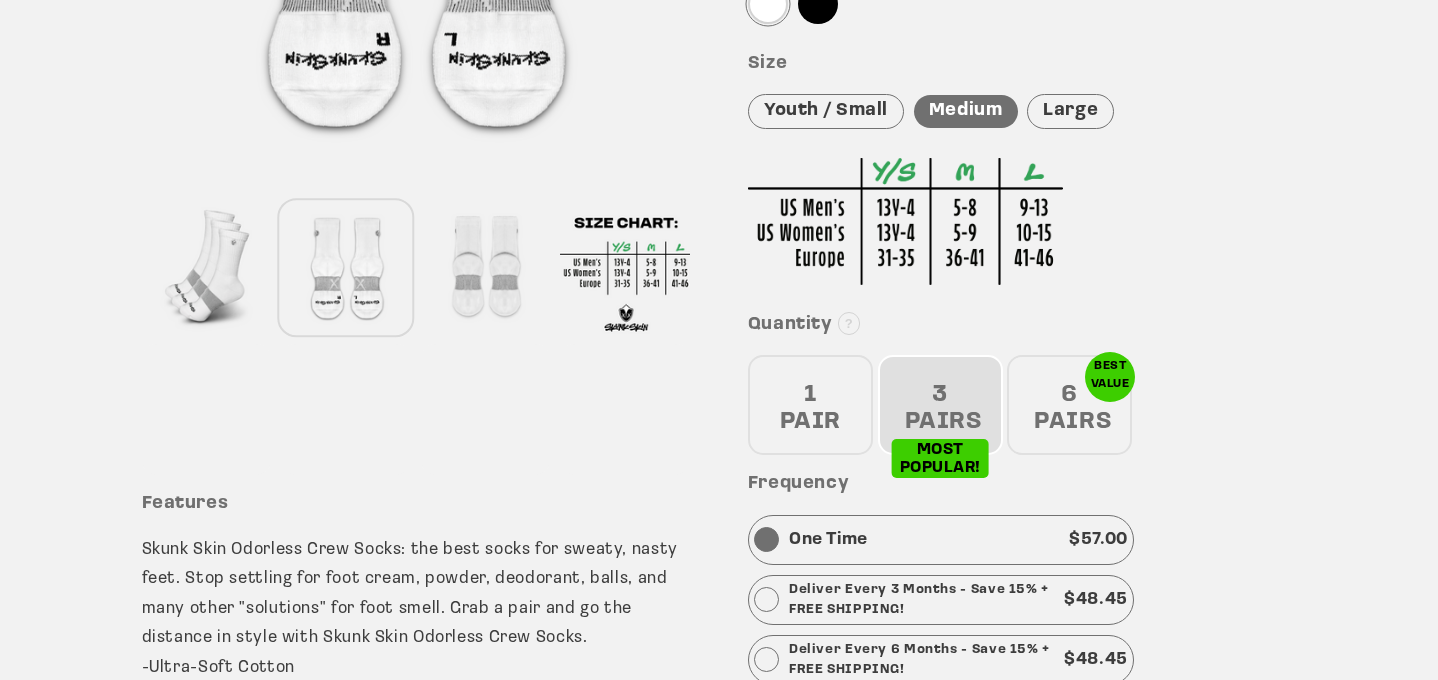 scroll, scrollTop: 560, scrollLeft: 0, axis: vertical 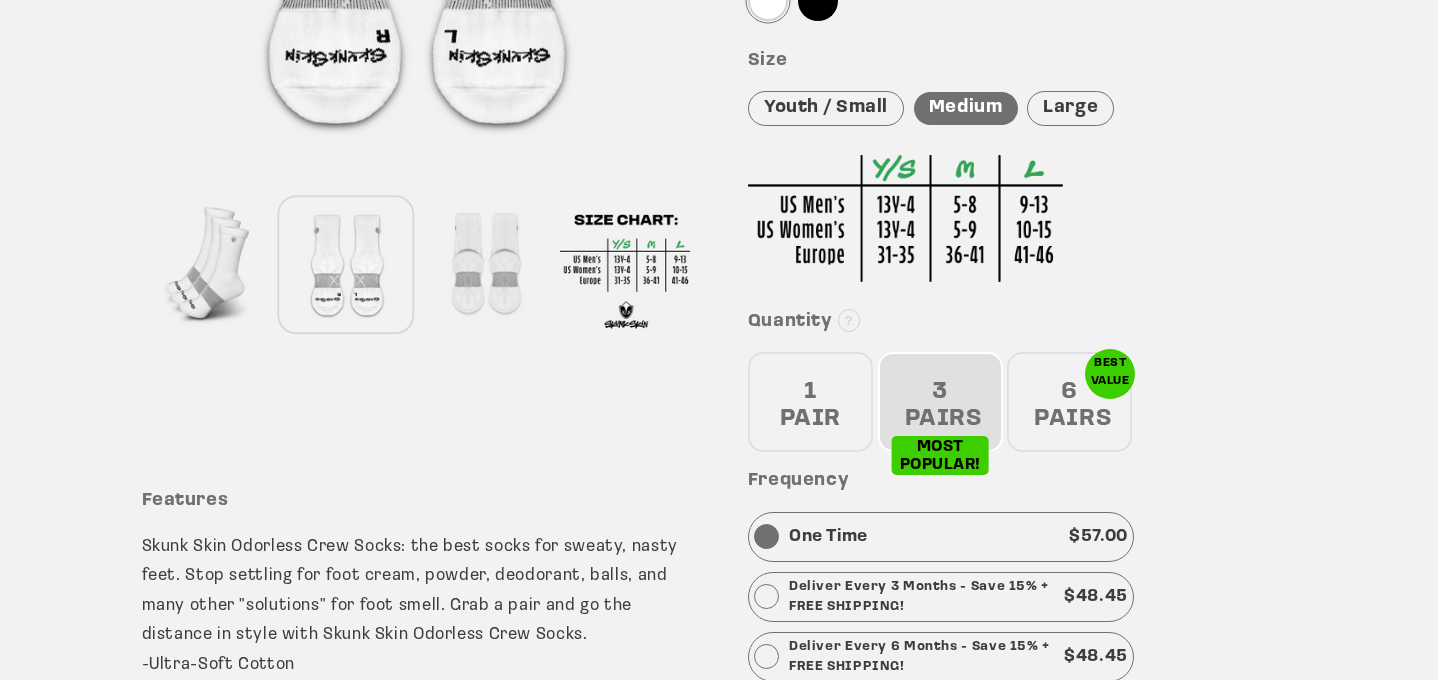 click on "1 PAIR" at bounding box center (810, 402) 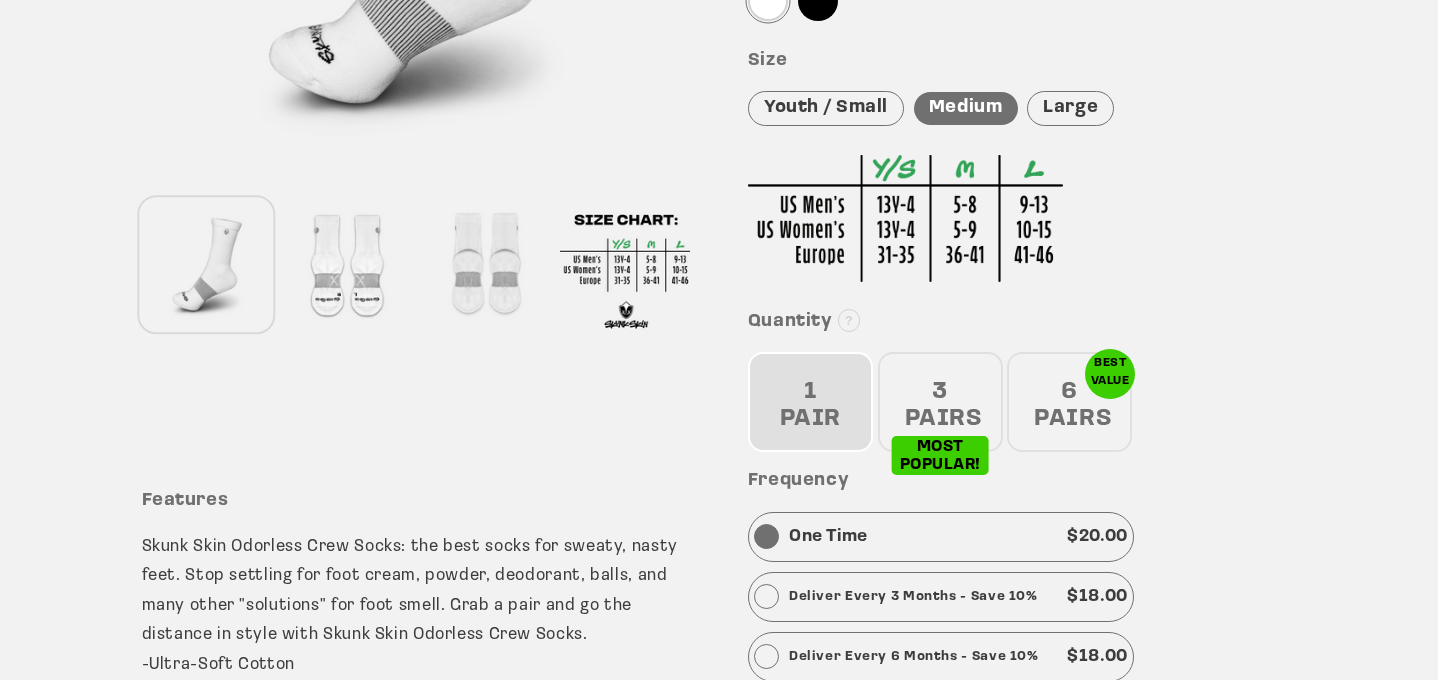 click at bounding box center [625, 407] 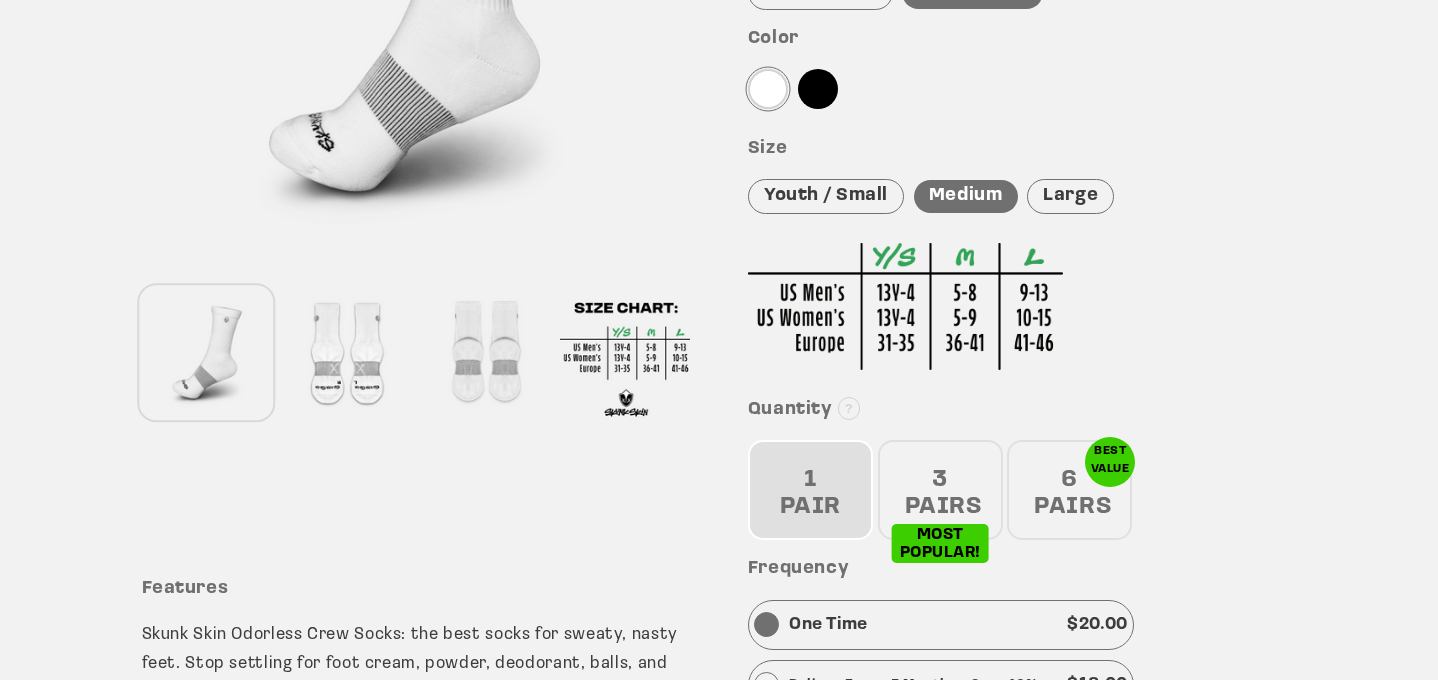 scroll, scrollTop: 480, scrollLeft: 0, axis: vertical 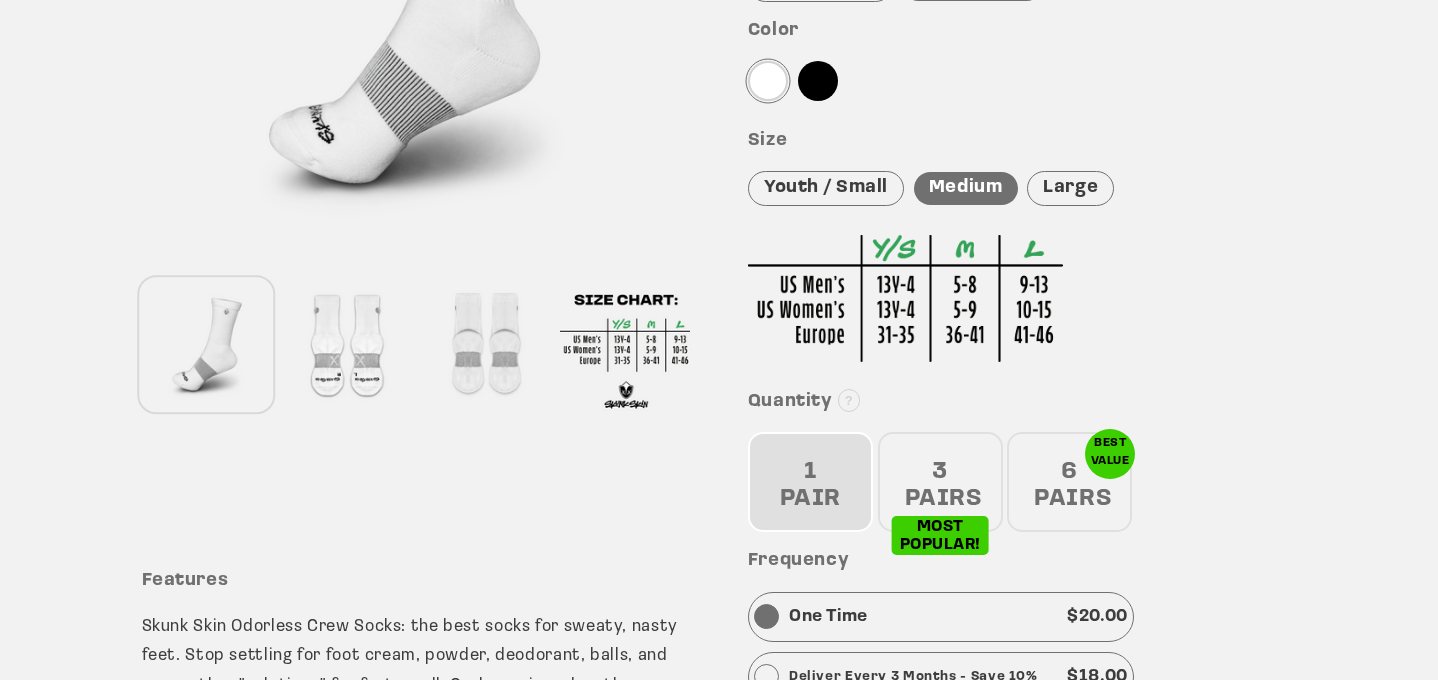 click at bounding box center [486, 345] 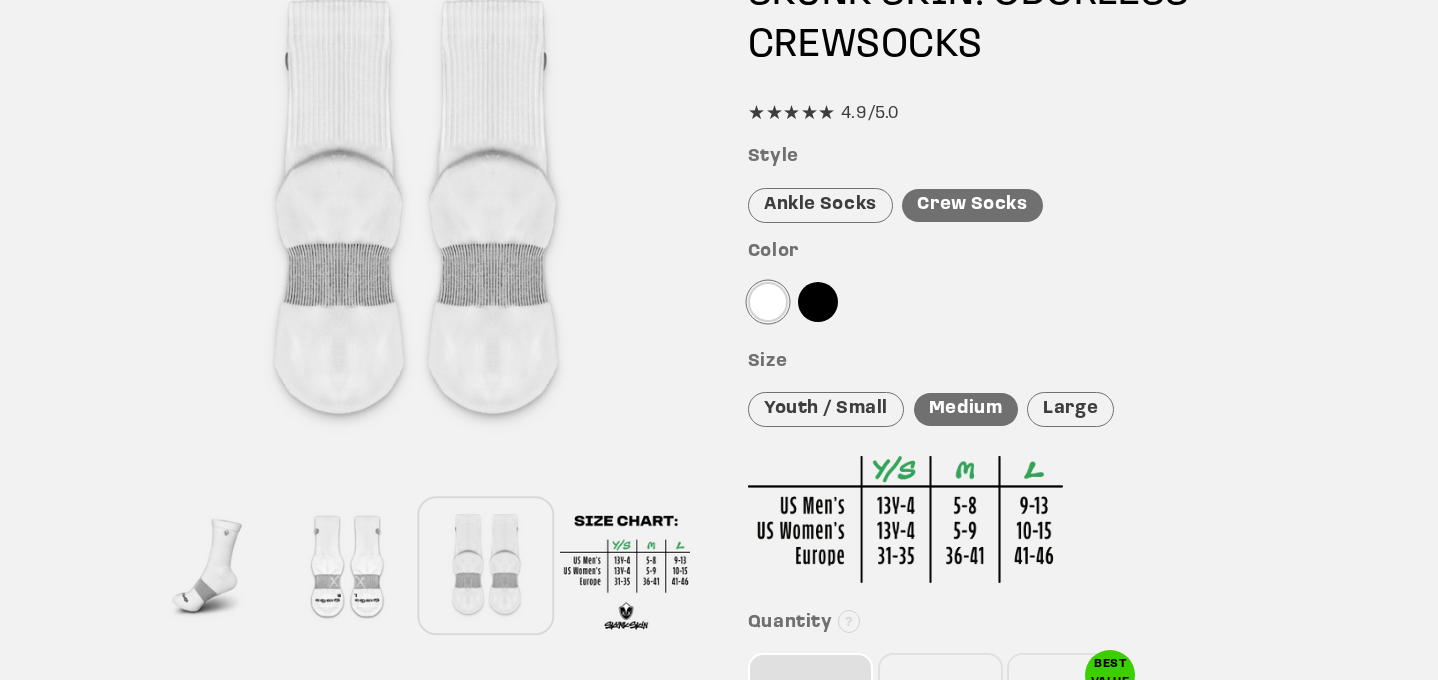scroll, scrollTop: 320, scrollLeft: 0, axis: vertical 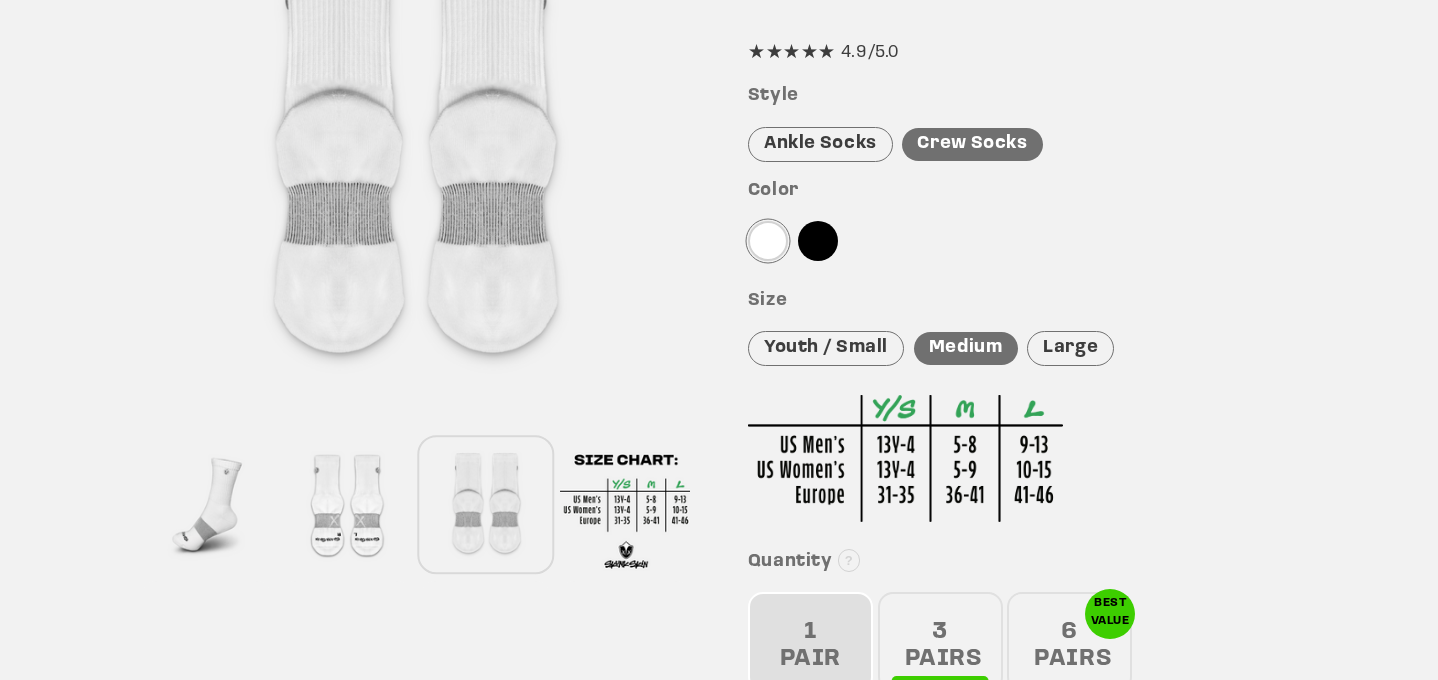 click at bounding box center [346, 505] 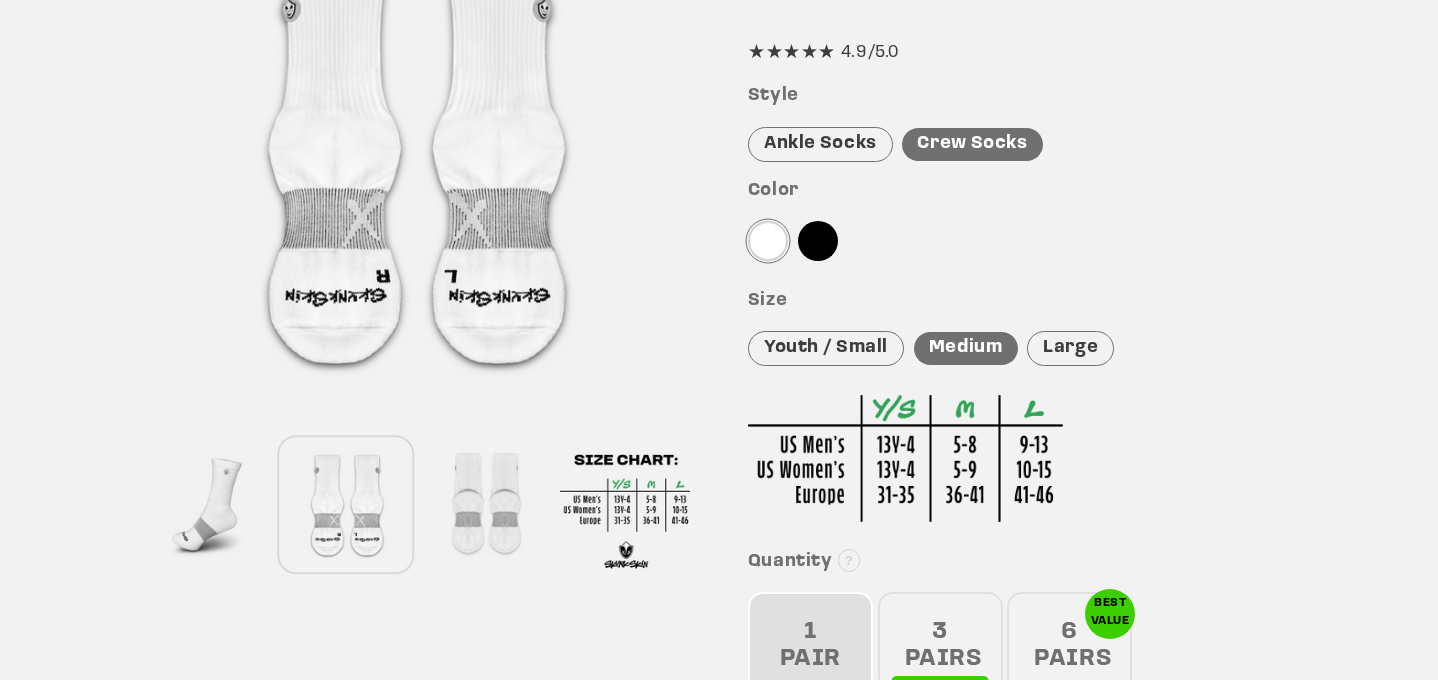 click at bounding box center (207, 505) 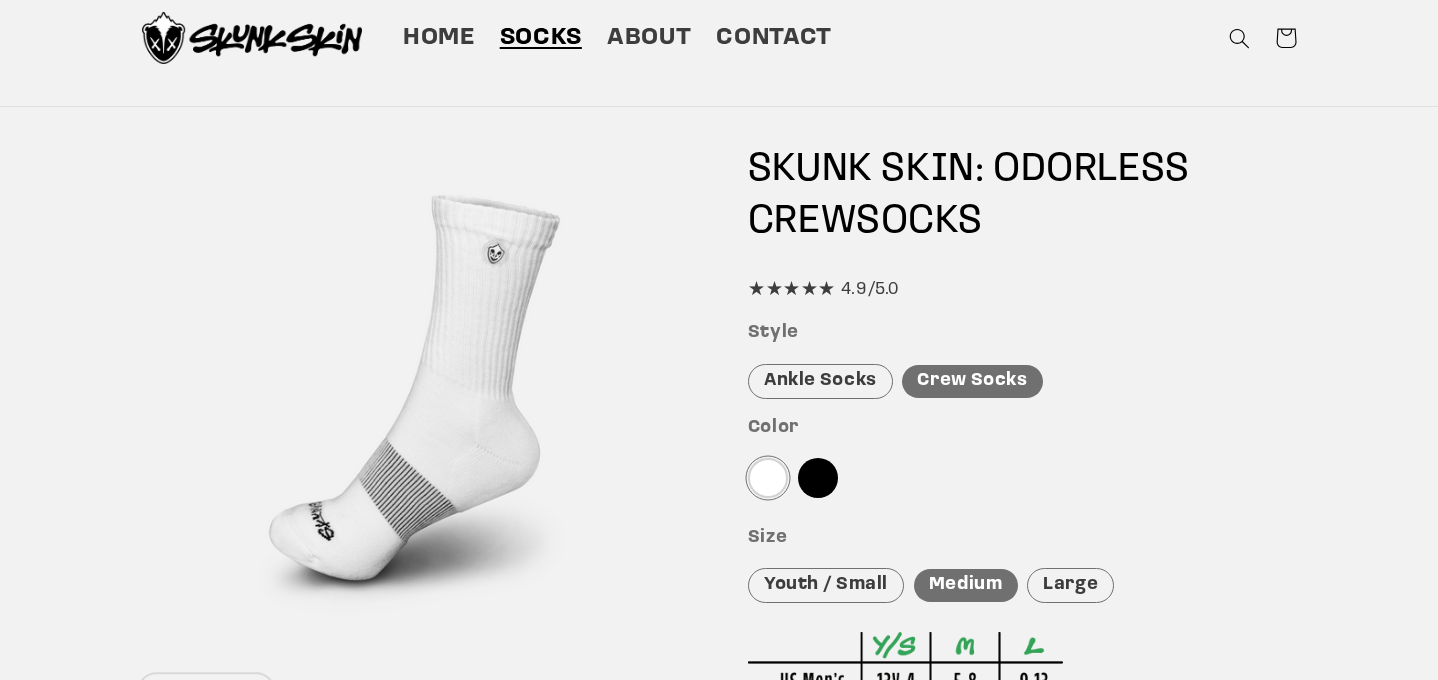 scroll, scrollTop: 80, scrollLeft: 0, axis: vertical 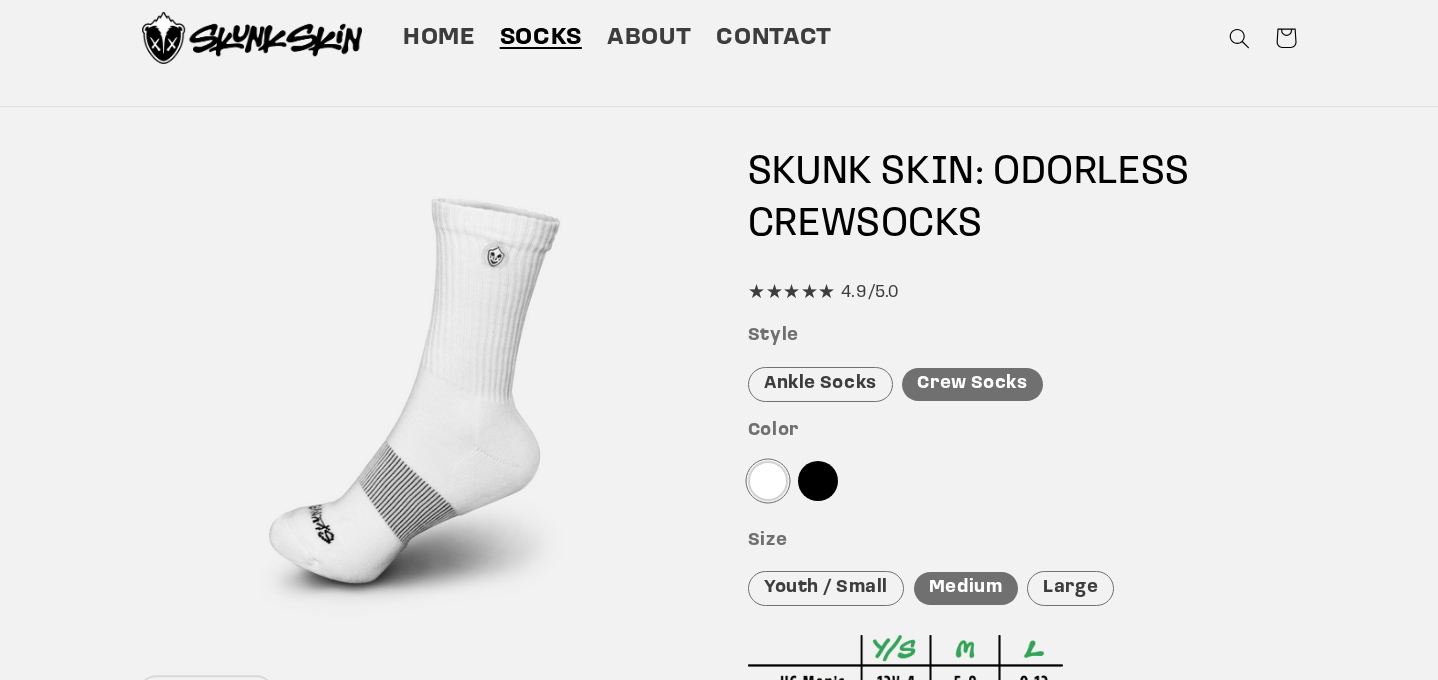 click at bounding box center [416, 394] 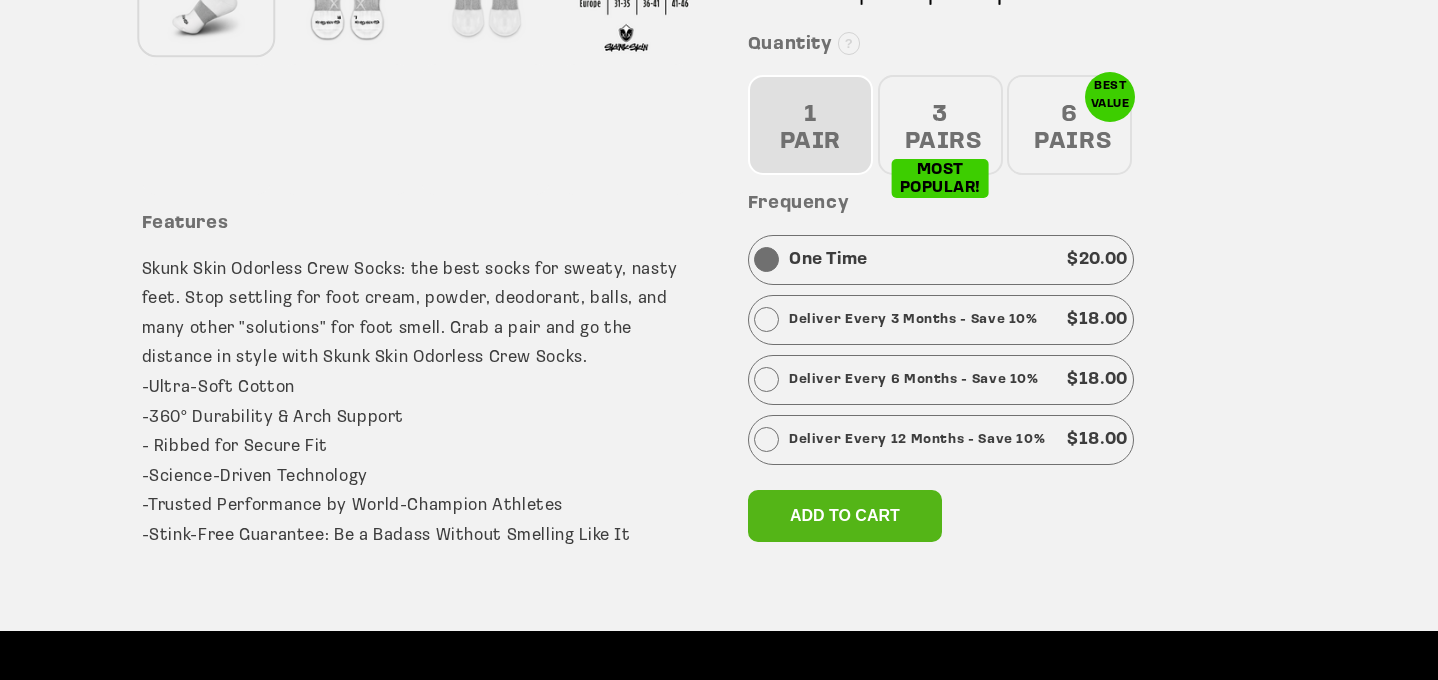 scroll, scrollTop: 840, scrollLeft: 0, axis: vertical 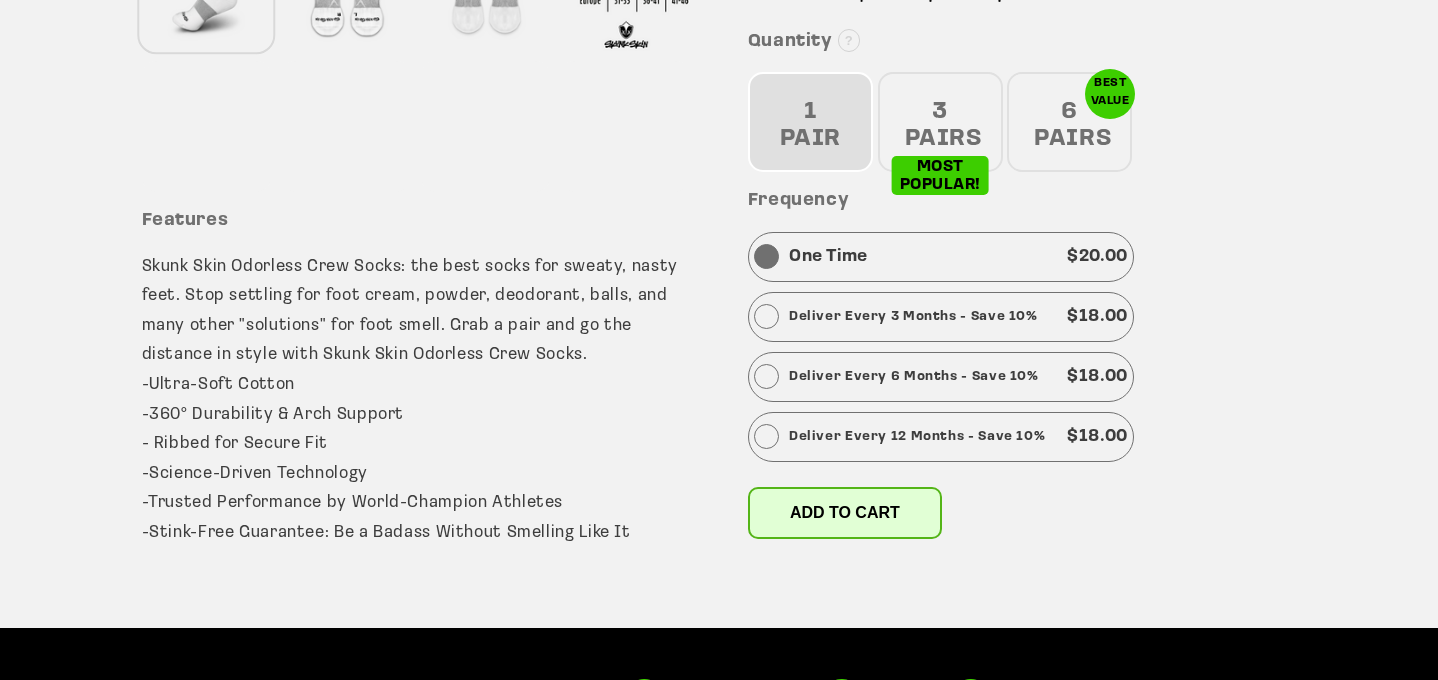 click on "Add to cart" at bounding box center [845, 512] 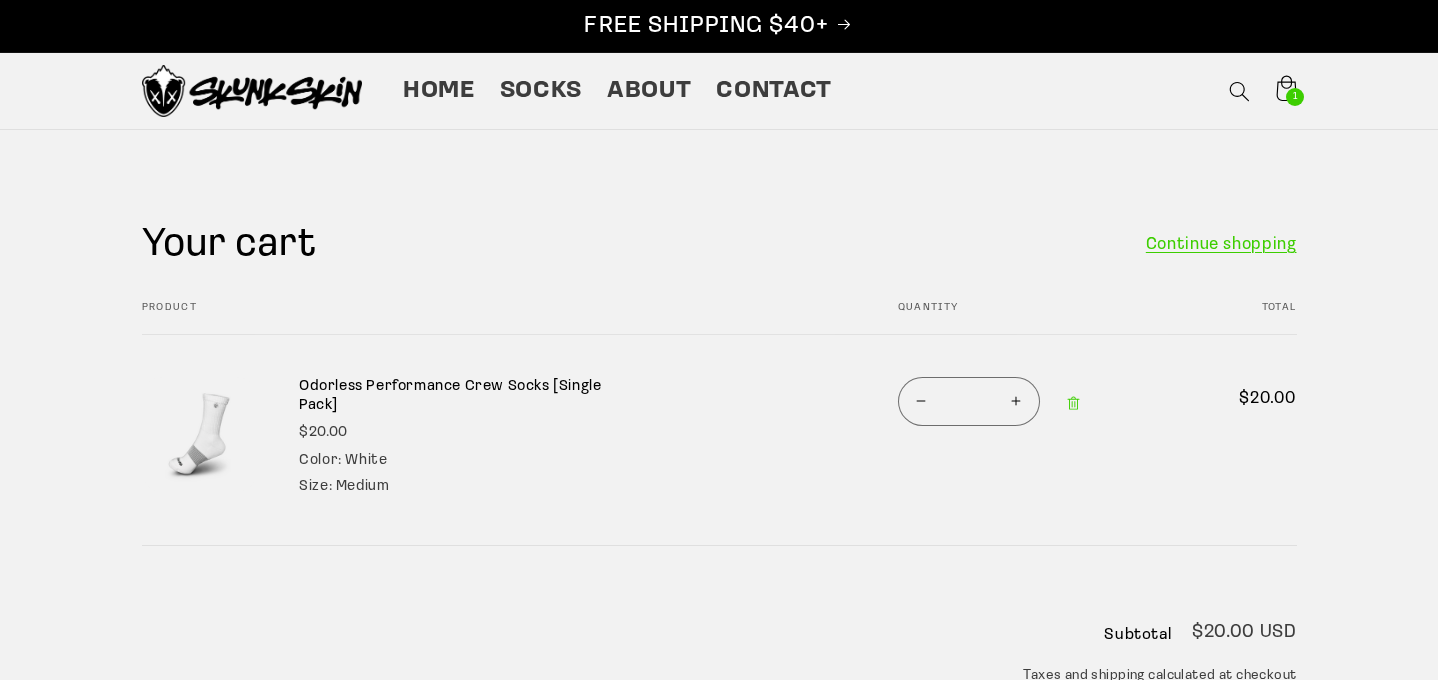 scroll, scrollTop: 0, scrollLeft: 0, axis: both 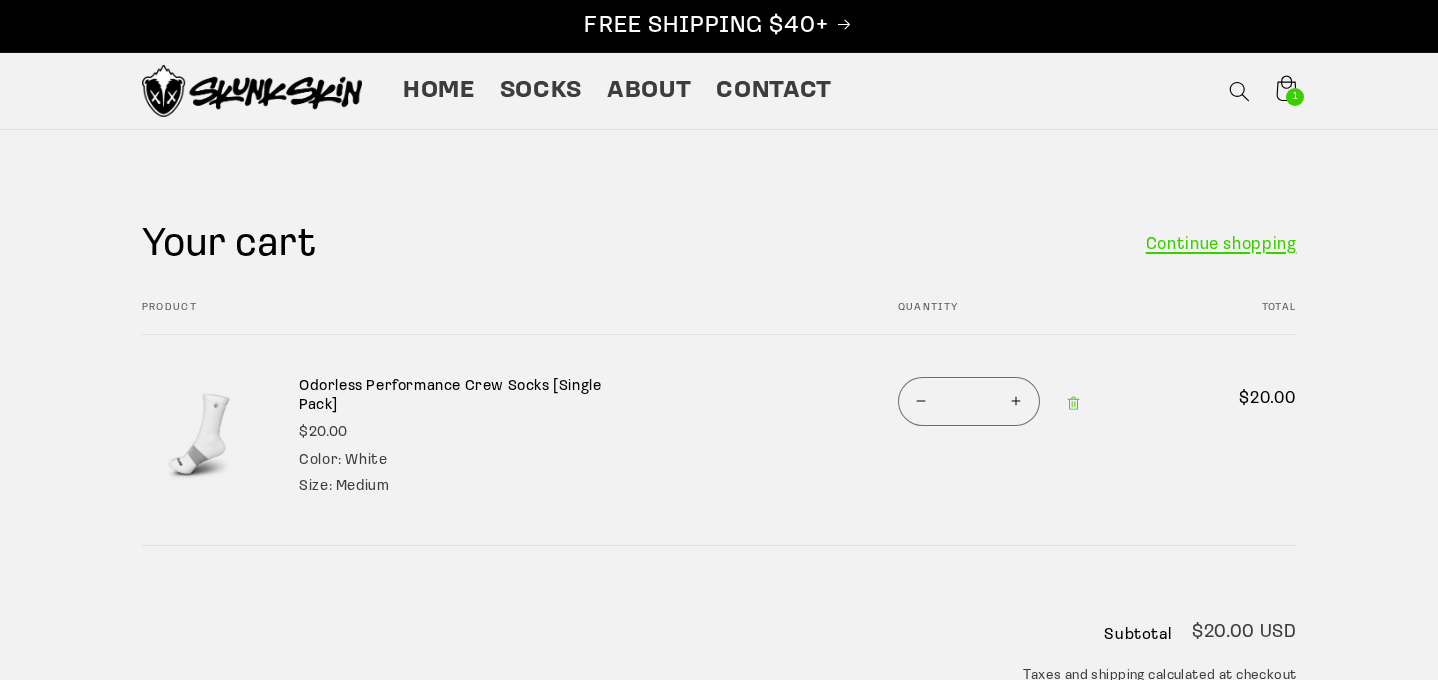 click on "Continue shopping" at bounding box center (1221, 245) 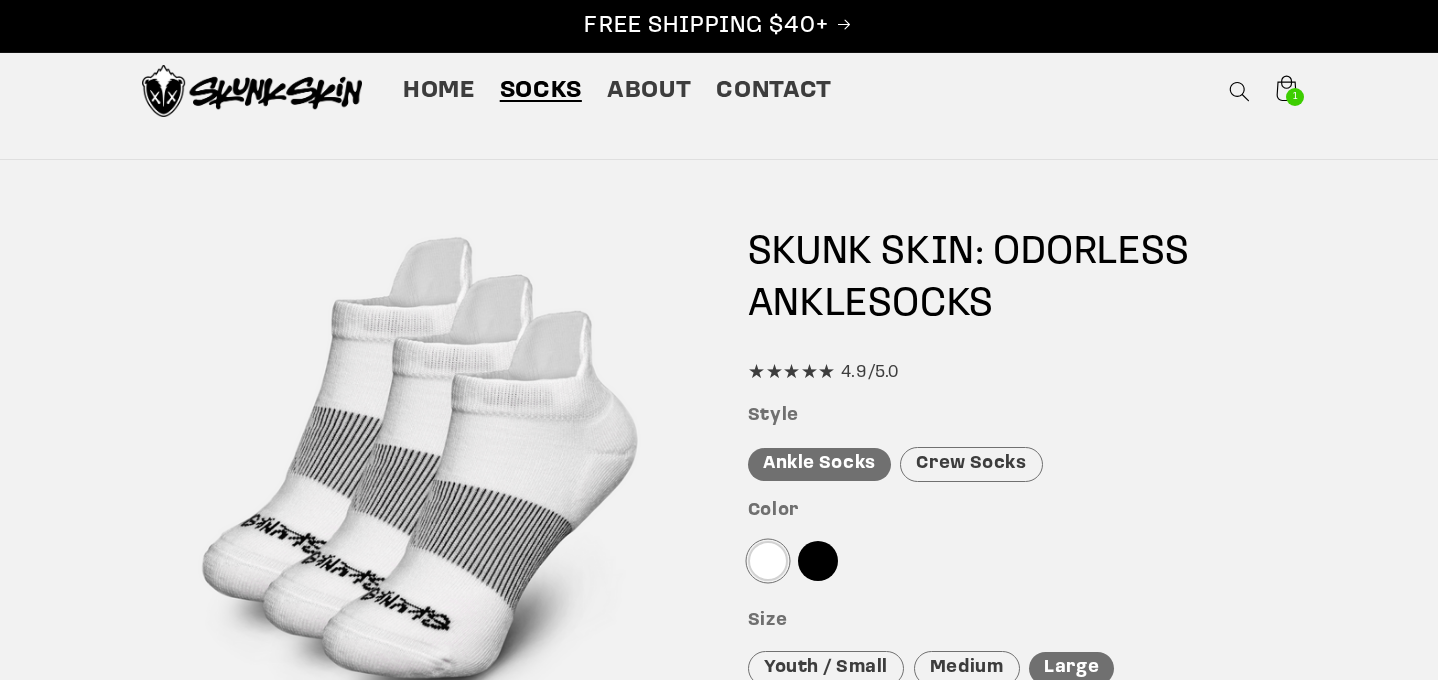 scroll, scrollTop: 0, scrollLeft: 0, axis: both 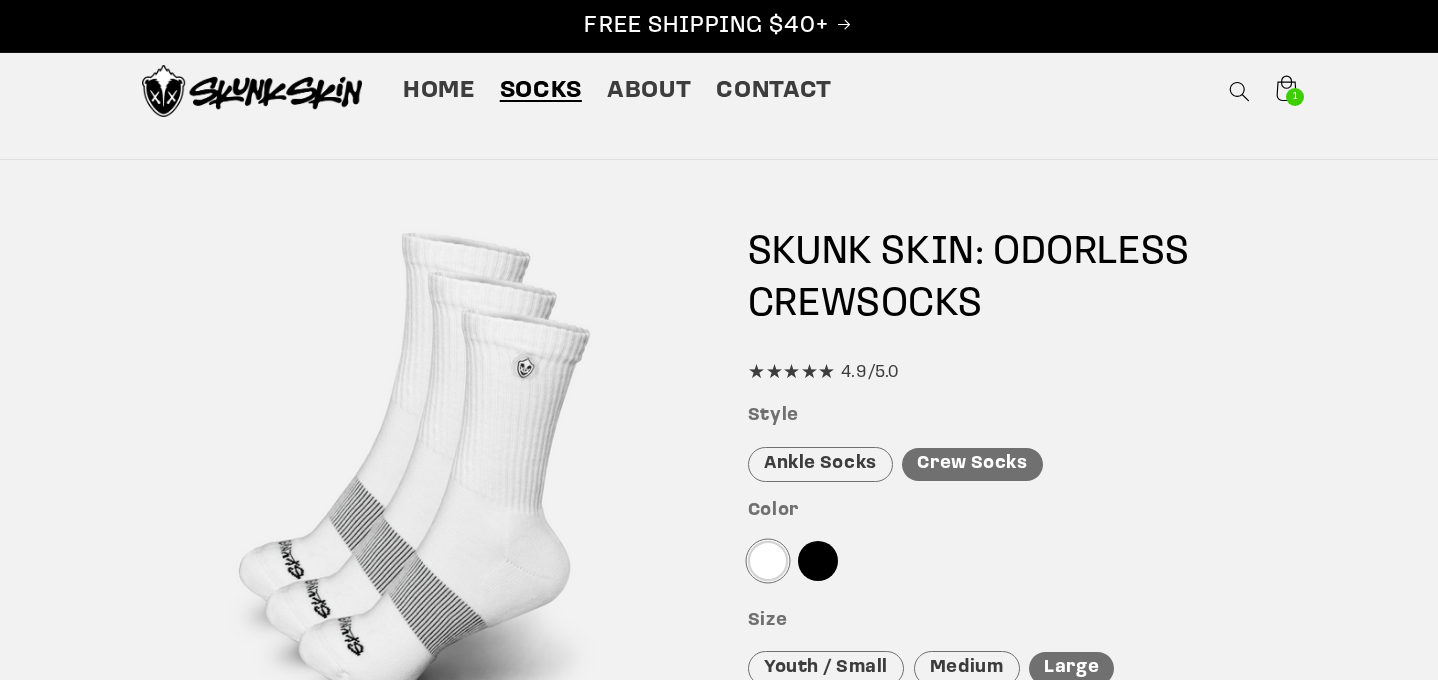 click at bounding box center (416, 474) 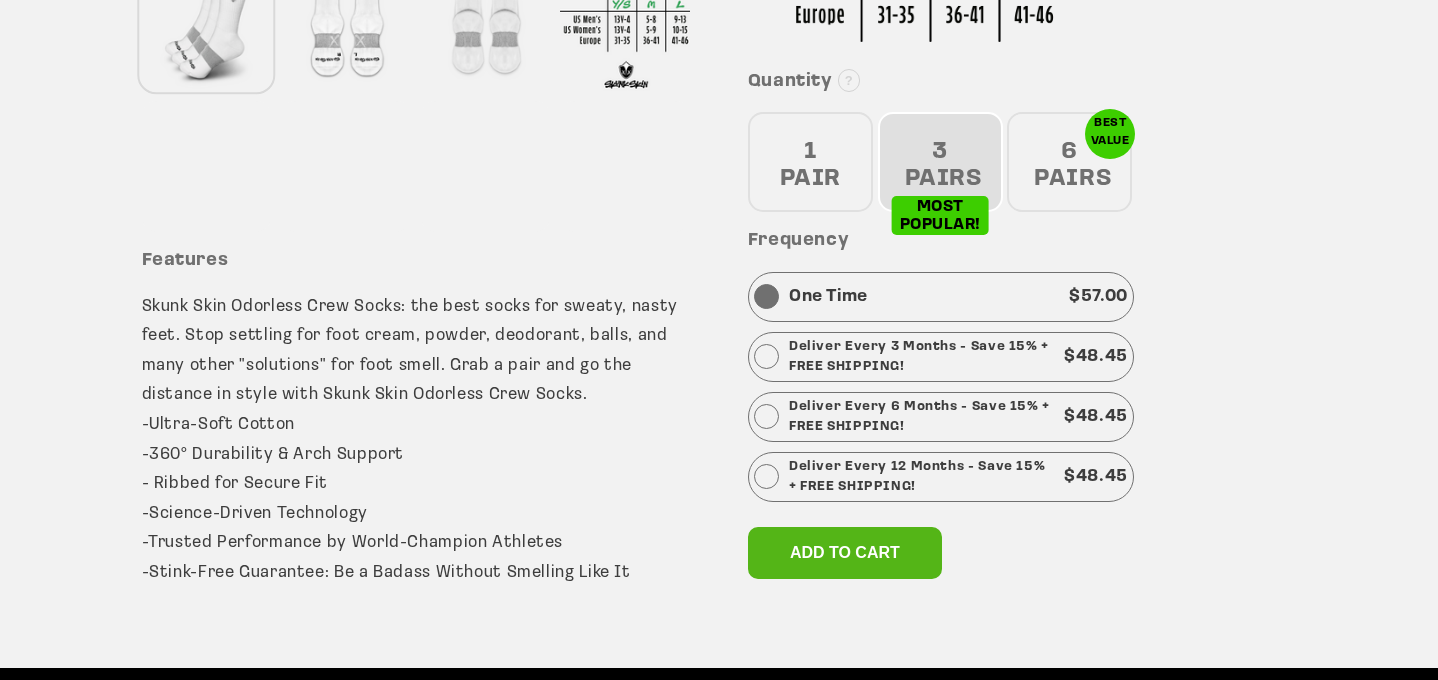scroll, scrollTop: 840, scrollLeft: 0, axis: vertical 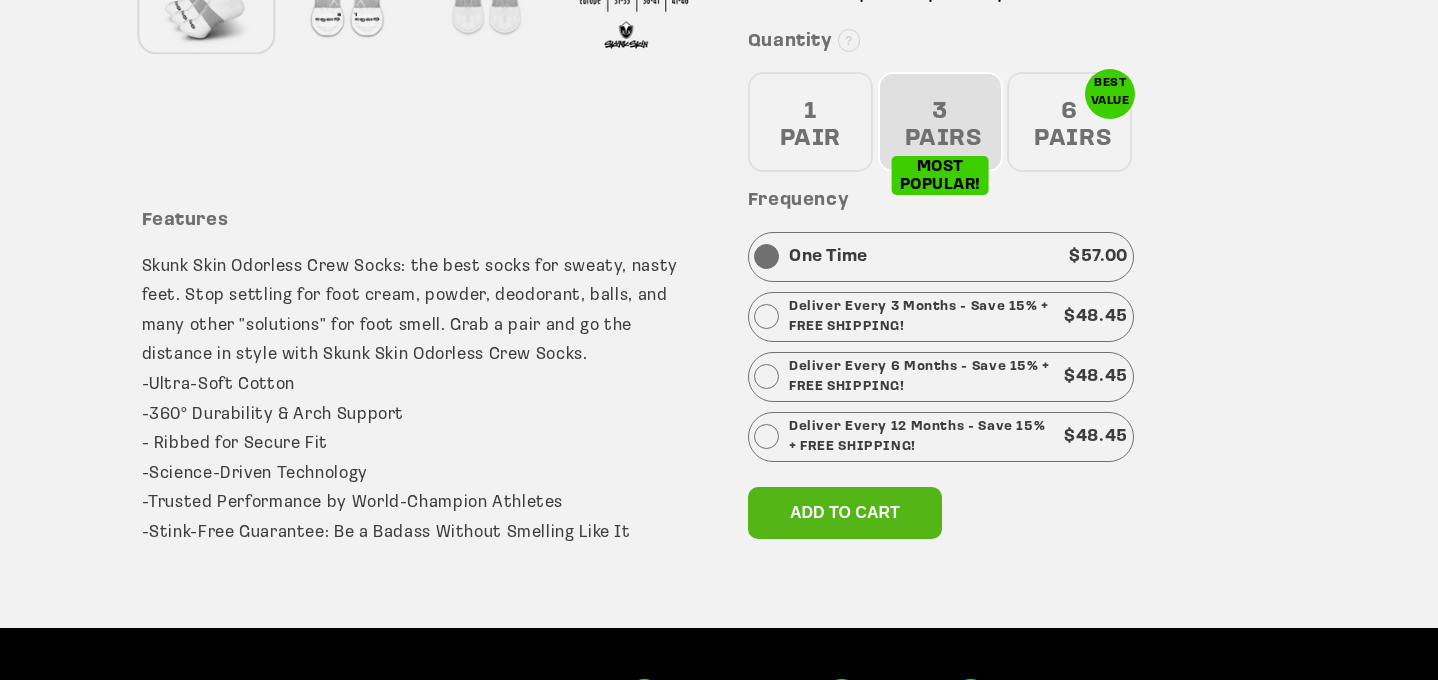 click on "1 PAIR" at bounding box center (810, 122) 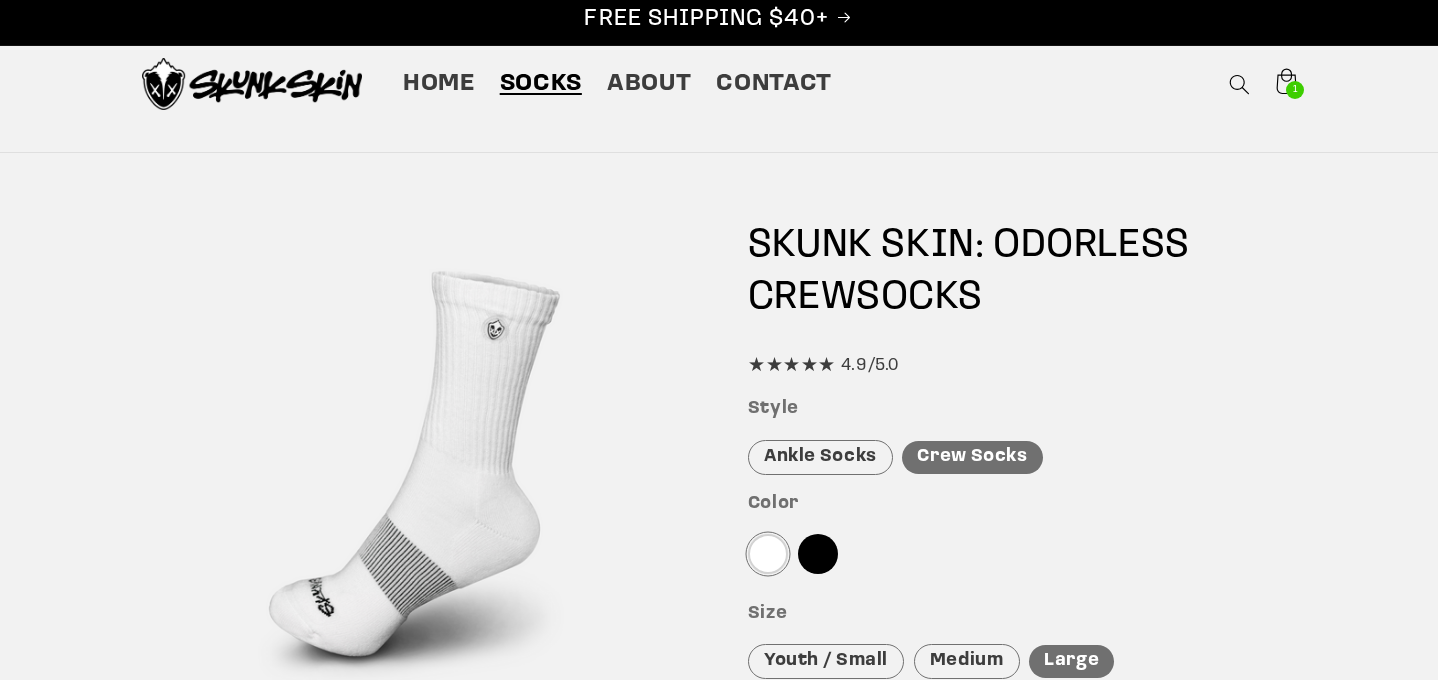 scroll, scrollTop: 0, scrollLeft: 0, axis: both 